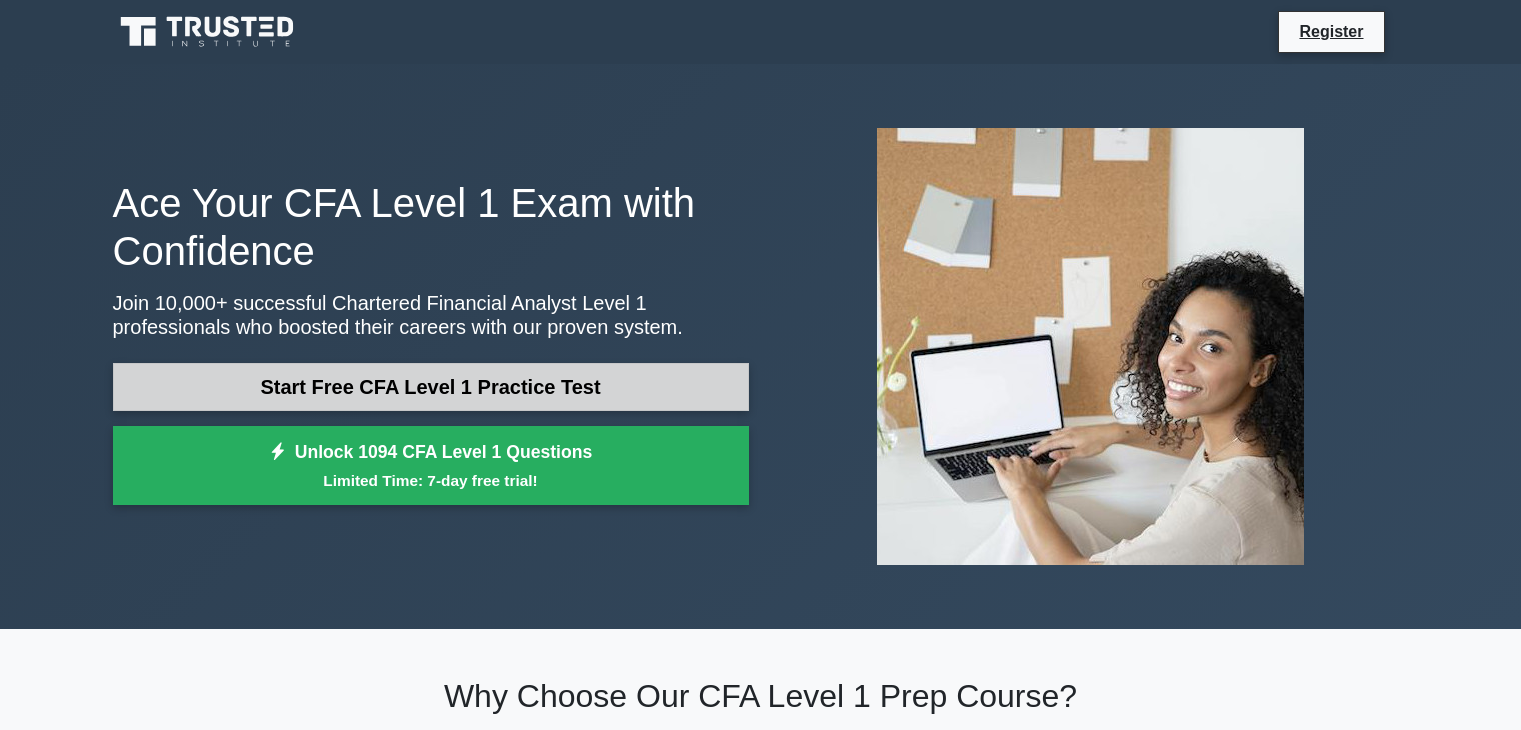 scroll, scrollTop: 0, scrollLeft: 0, axis: both 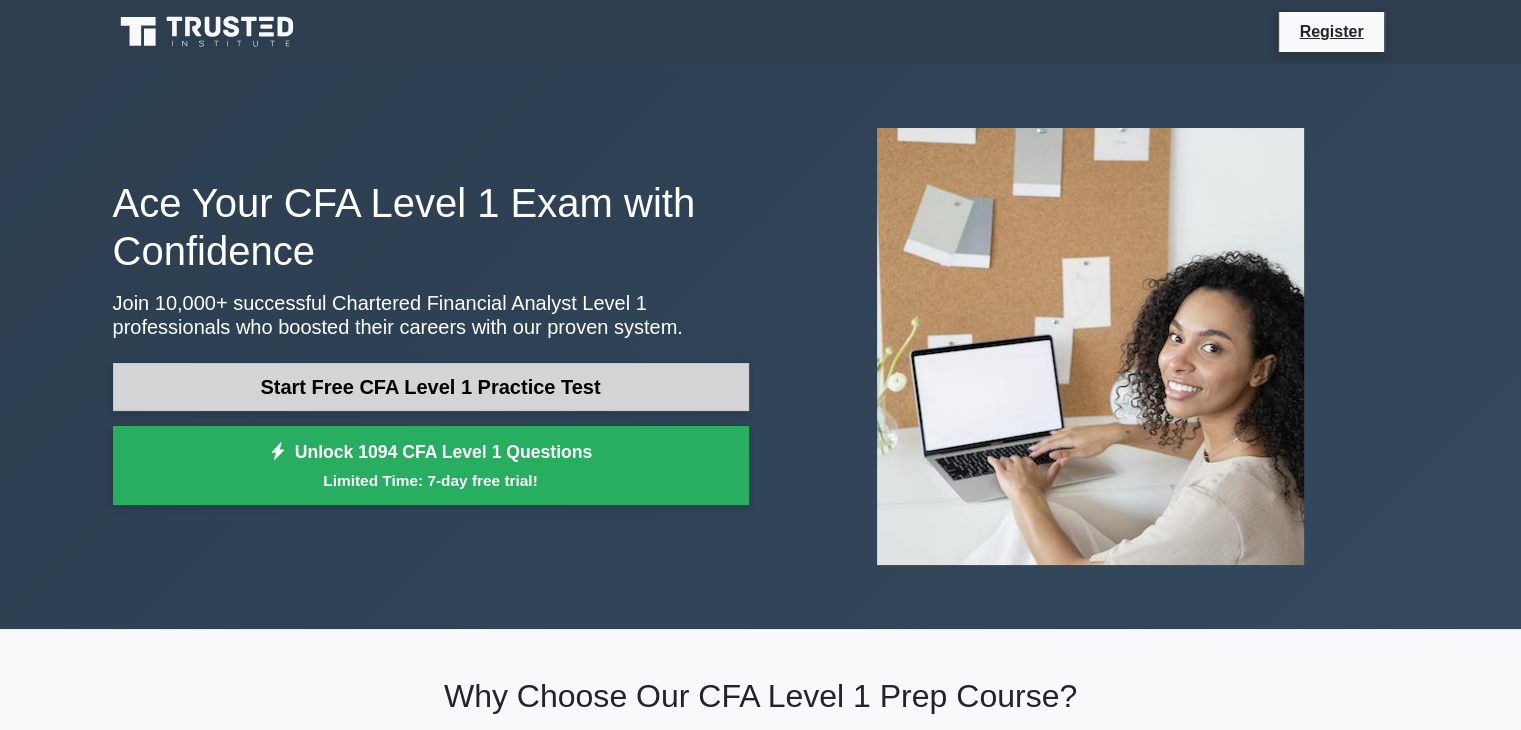 click on "Start Free CFA Level 1 Practice Test" at bounding box center [431, 387] 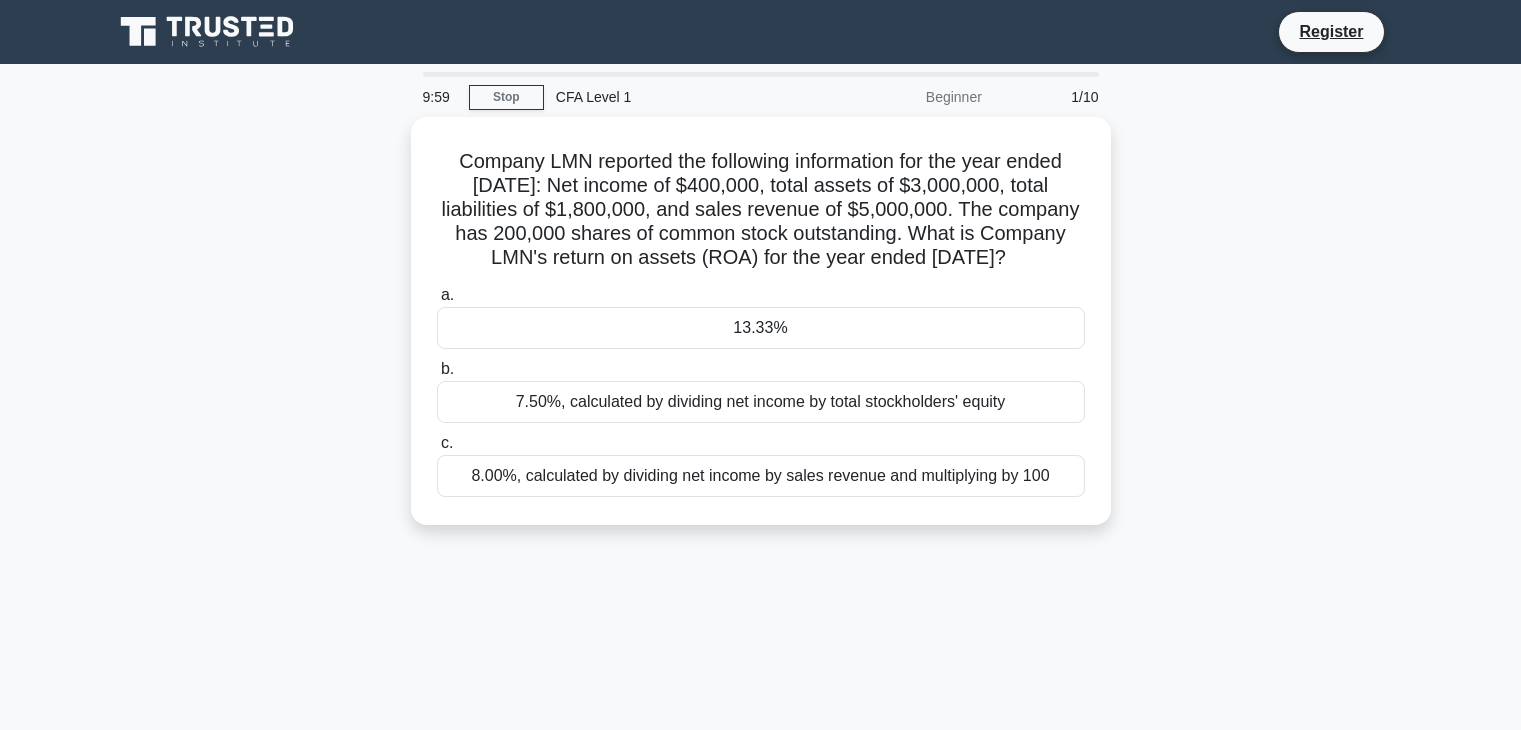 scroll, scrollTop: 0, scrollLeft: 0, axis: both 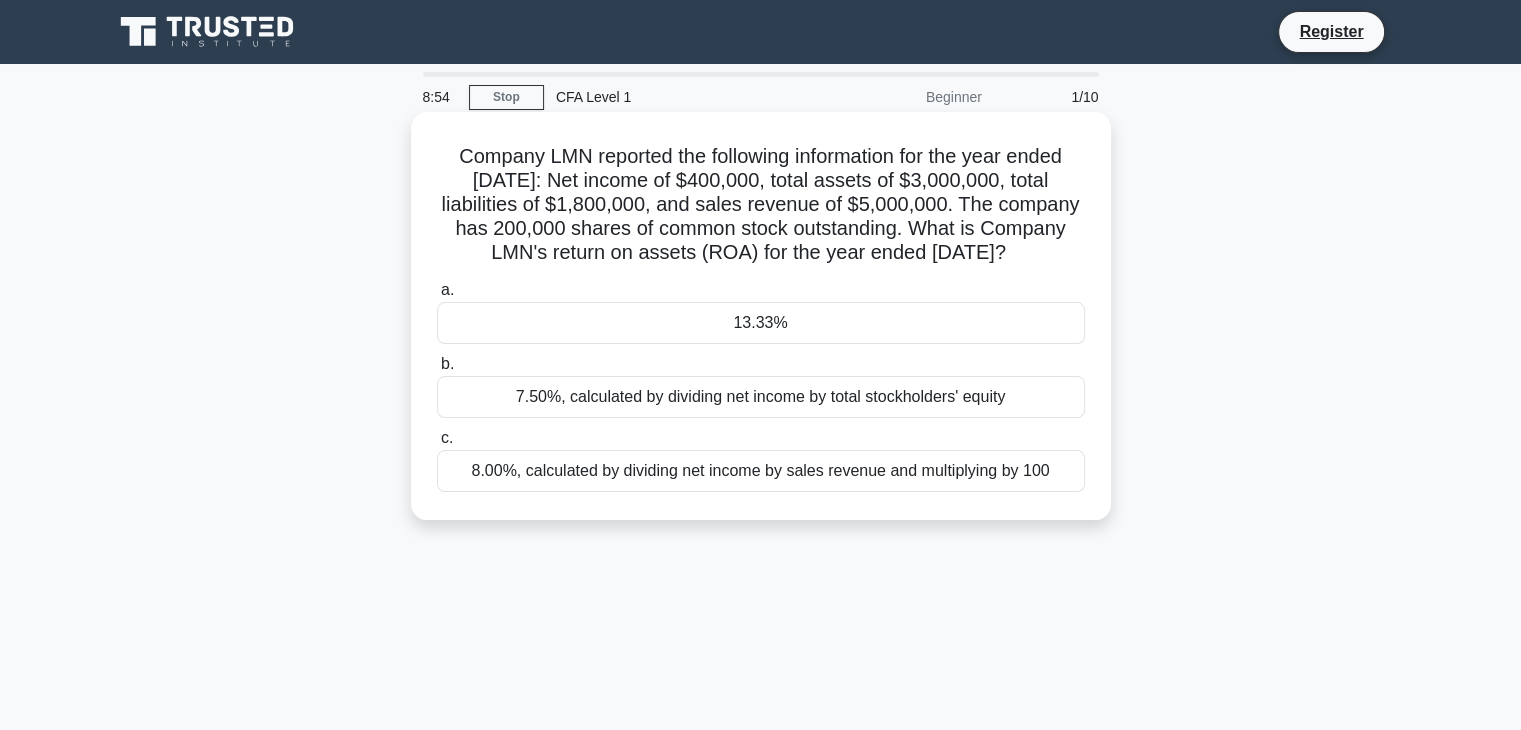 click on "13.33%" at bounding box center [761, 323] 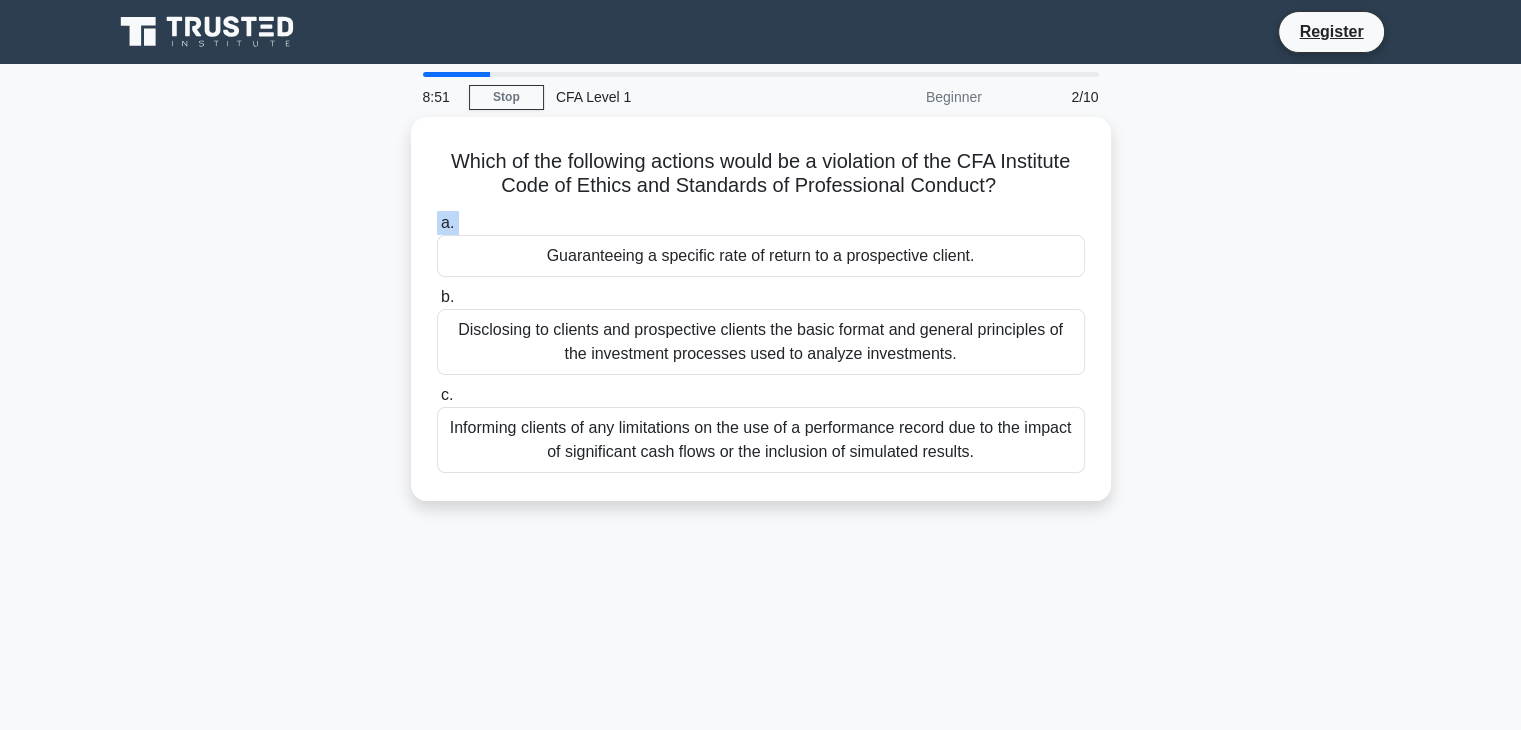 drag, startPoint x: 200, startPoint y: 236, endPoint x: 297, endPoint y: 372, distance: 167.0479 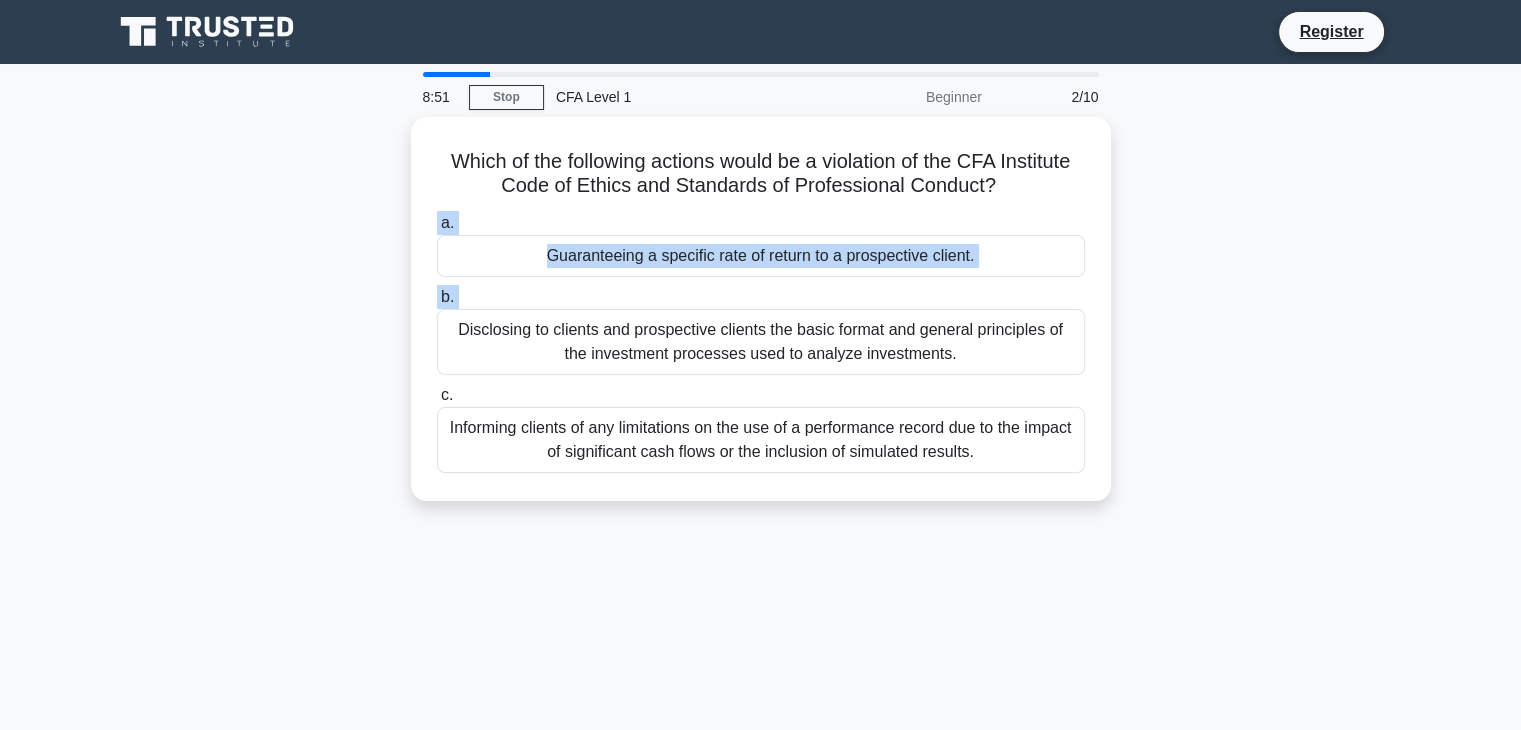 click on "Which of the following actions would be a violation of the CFA Institute Code of Ethics and Standards of Professional Conduct?
.spinner_0XTQ{transform-origin:center;animation:spinner_y6GP .75s linear infinite}@keyframes spinner_y6GP{100%{transform:rotate(360deg)}}
a.
Guaranteeing a specific rate of return to a prospective client.
b. c." at bounding box center (761, 321) 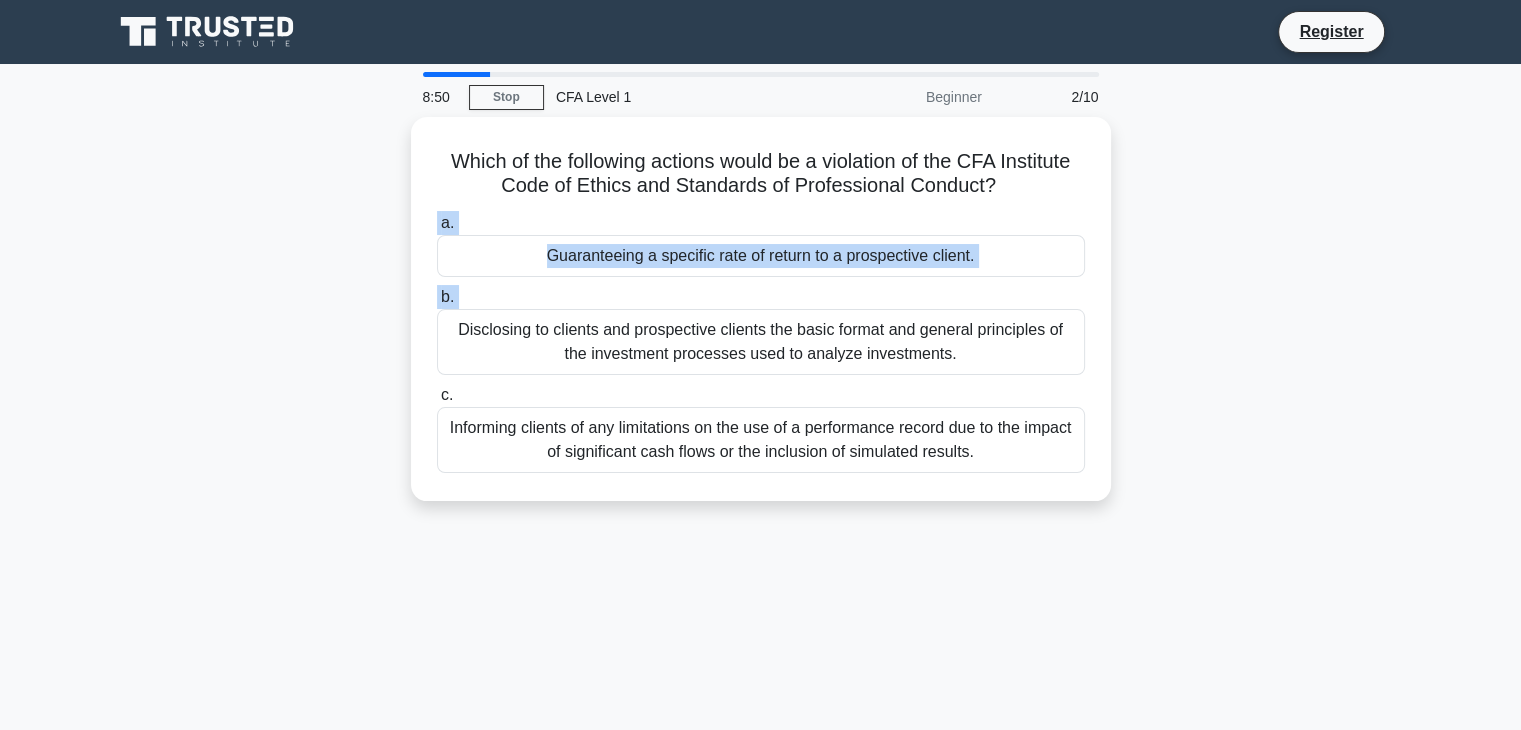 click on "Which of the following actions would be a violation of the CFA Institute Code of Ethics and Standards of Professional Conduct?
.spinner_0XTQ{transform-origin:center;animation:spinner_y6GP .75s linear infinite}@keyframes spinner_y6GP{100%{transform:rotate(360deg)}}
a.
Guaranteeing a specific rate of return to a prospective client.
b. c." at bounding box center [761, 321] 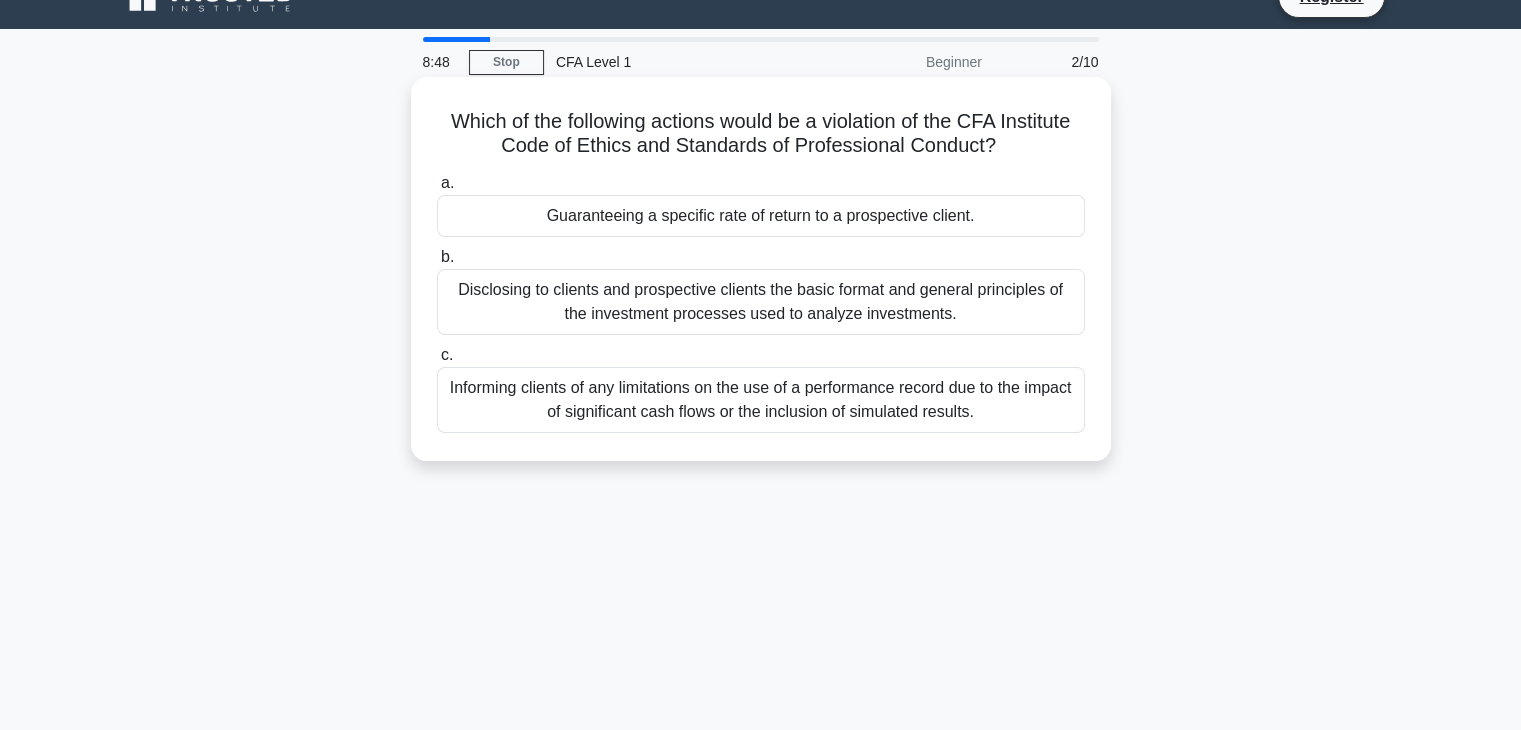 scroll, scrollTop: 0, scrollLeft: 0, axis: both 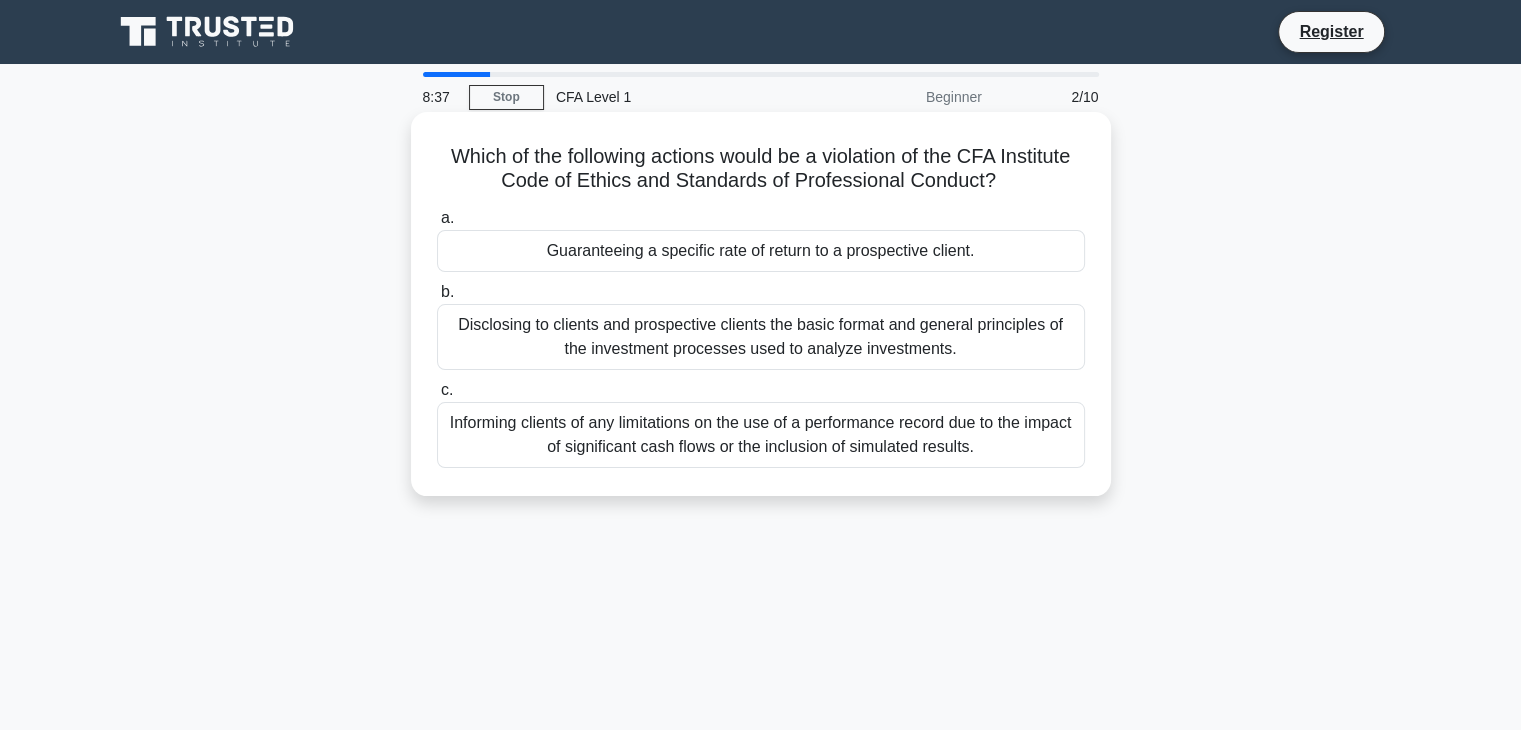 click on "Guaranteeing a specific rate of return to a prospective client." at bounding box center (761, 251) 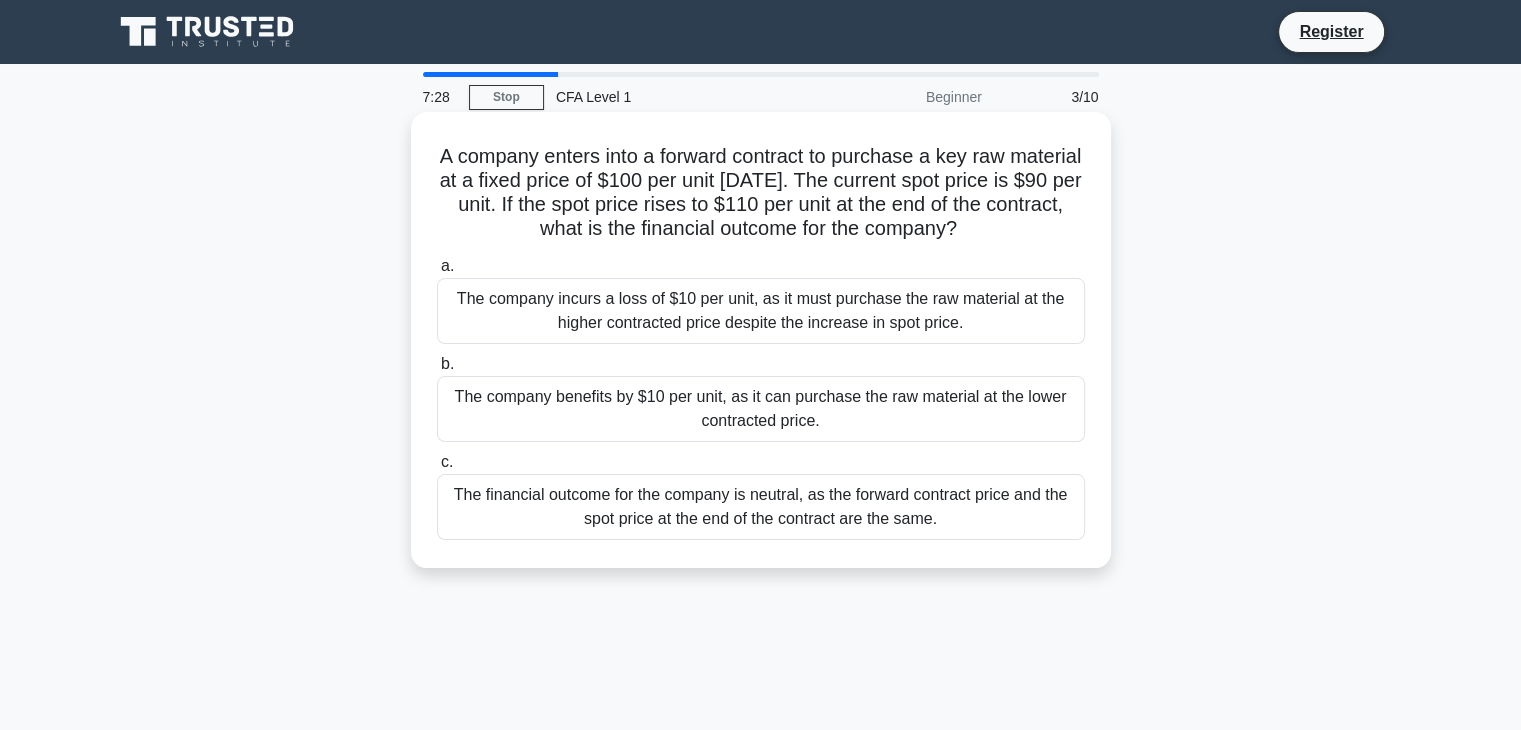 click on "The financial outcome for the company is neutral, as the forward contract price and the spot price at the end of the contract are the same." at bounding box center [761, 507] 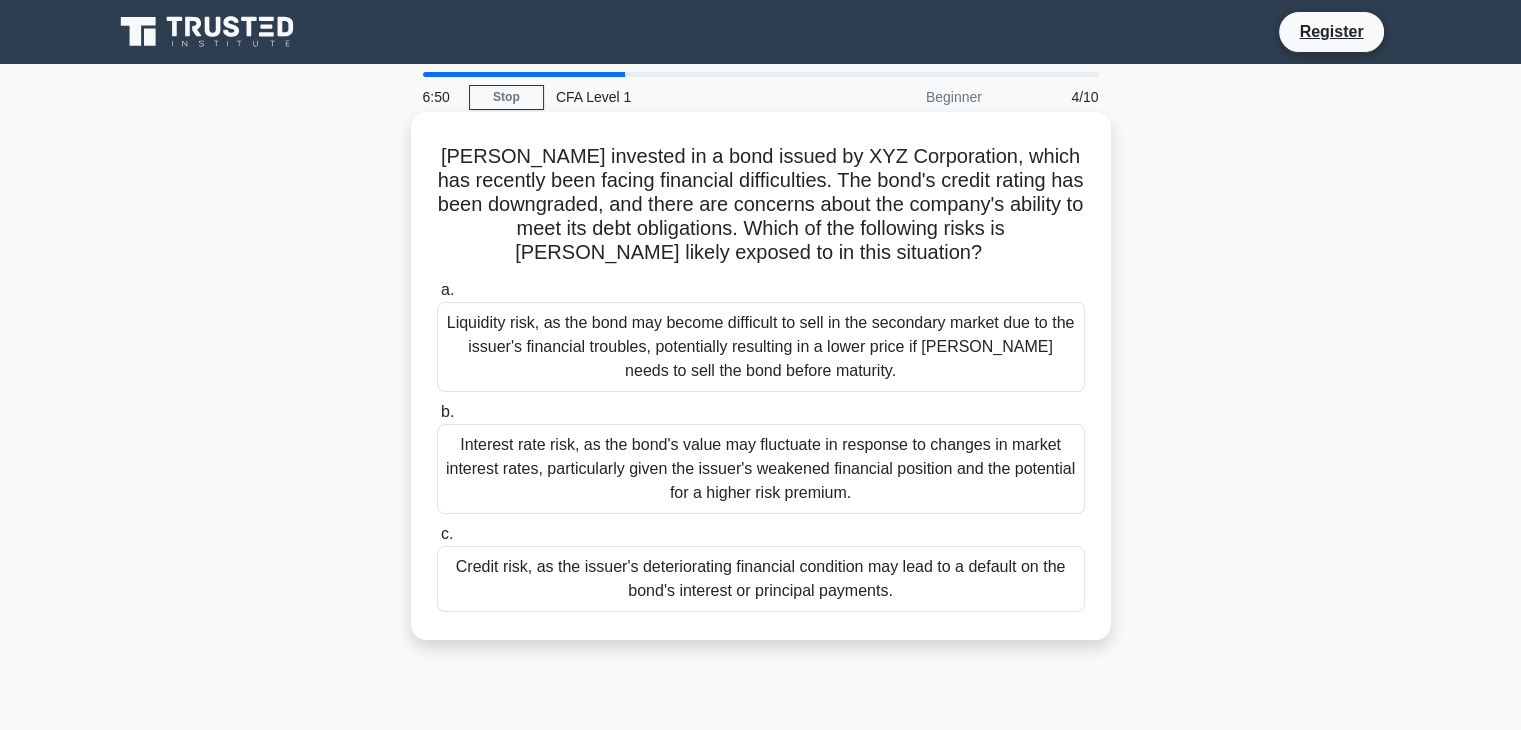 click on "Liquidity risk, as the bond may become difficult to sell in the secondary market due to the issuer's financial troubles, potentially resulting in a lower price if [PERSON_NAME] needs to sell the bond before maturity." at bounding box center [761, 347] 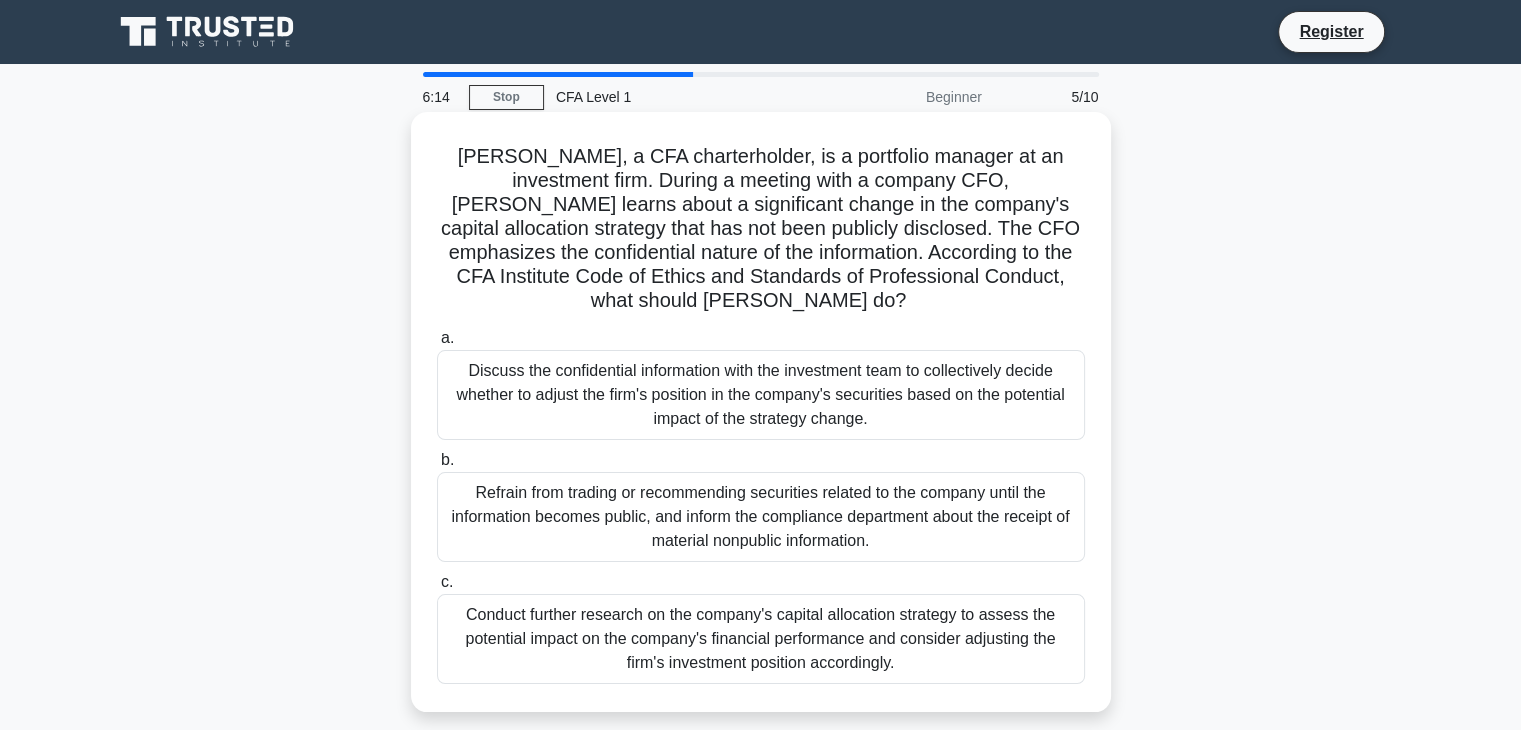 click on "Refrain from trading or recommending securities related to the company until the information becomes public, and inform the compliance department about the receipt of material nonpublic information." at bounding box center (761, 517) 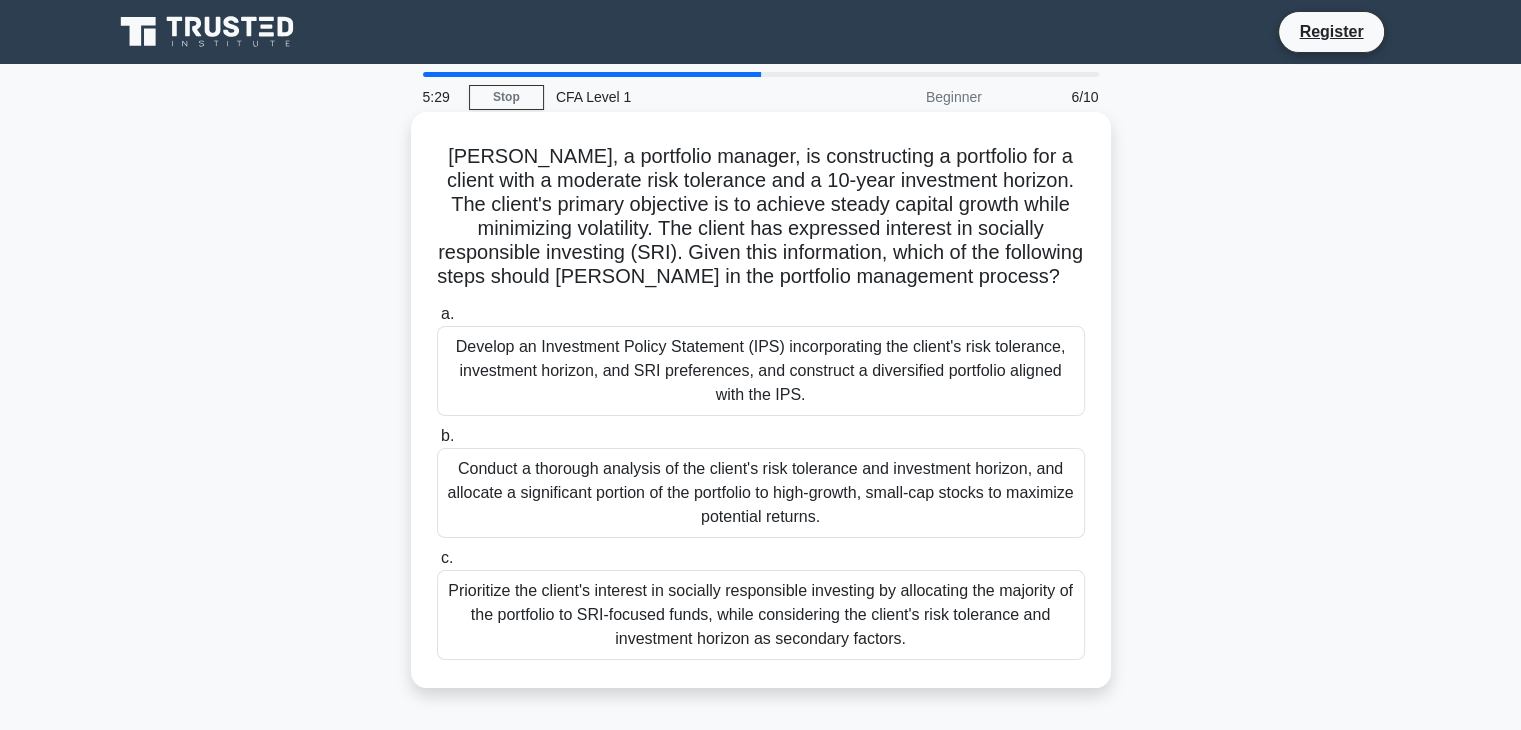 click on "Develop an Investment Policy Statement (IPS) incorporating the client's risk tolerance, investment horizon, and SRI preferences, and construct a diversified portfolio aligned with the IPS." at bounding box center [761, 371] 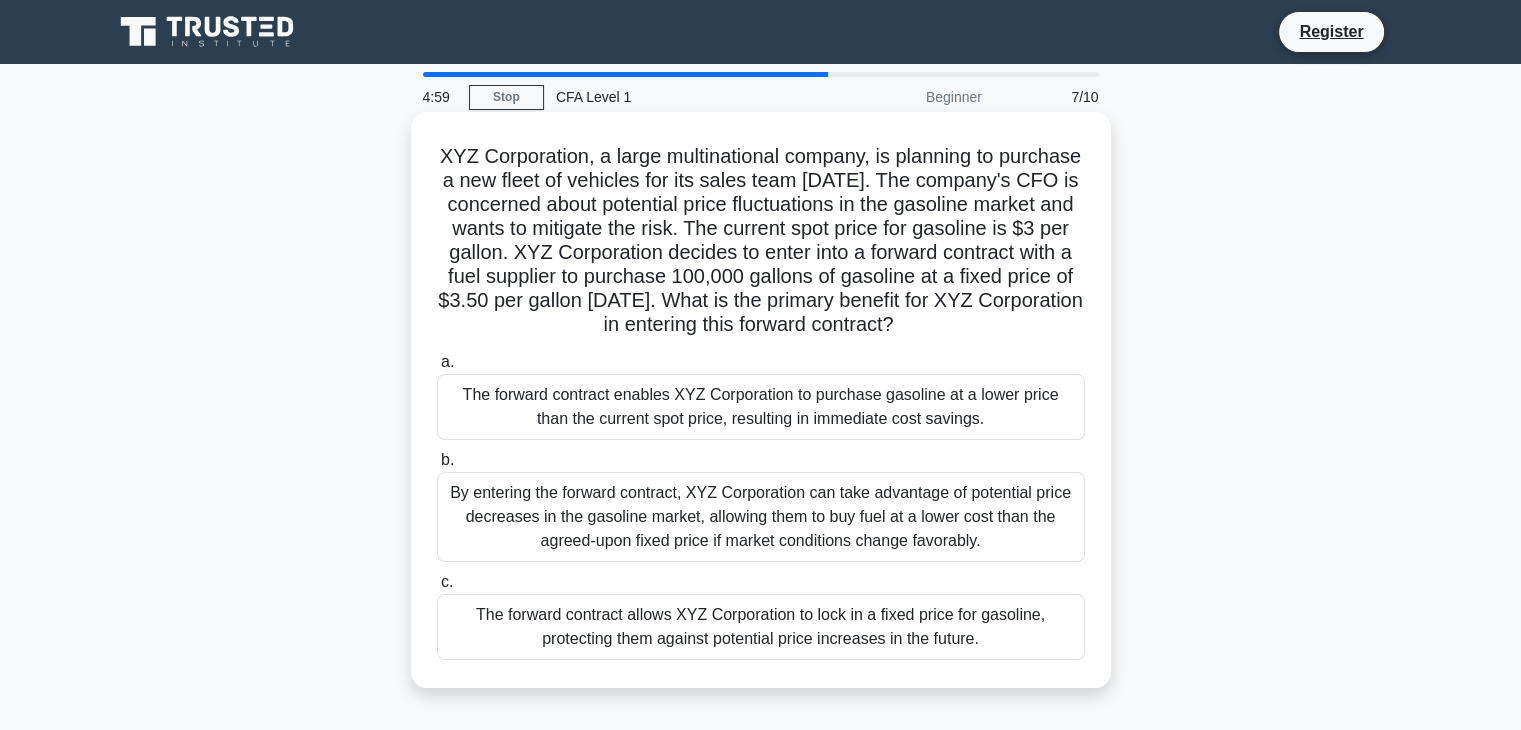 click on "The forward contract allows XYZ Corporation to lock in a fixed price for gasoline, protecting them against potential price increases in the future." at bounding box center [761, 627] 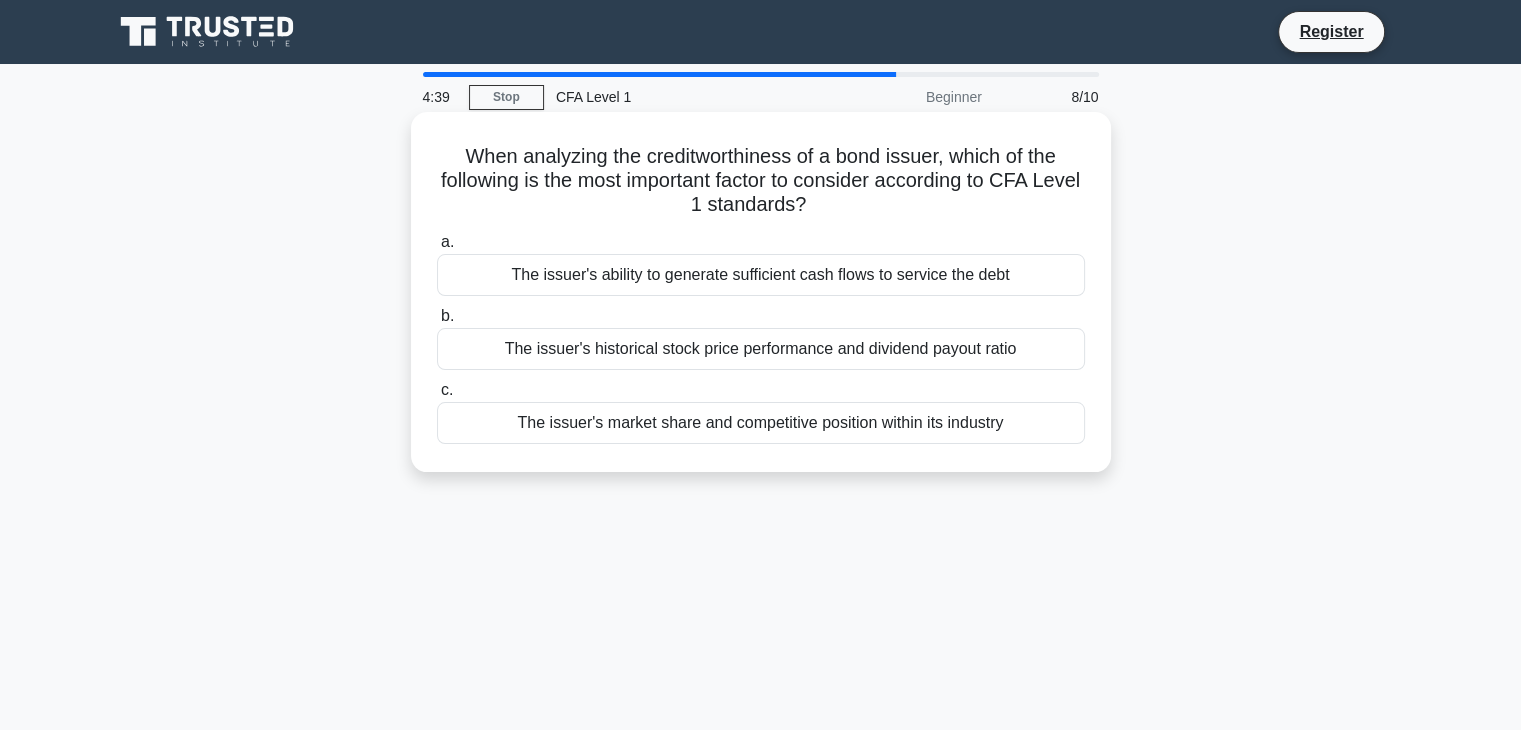 click on "The issuer's ability to generate sufficient cash flows to service the debt" at bounding box center [761, 275] 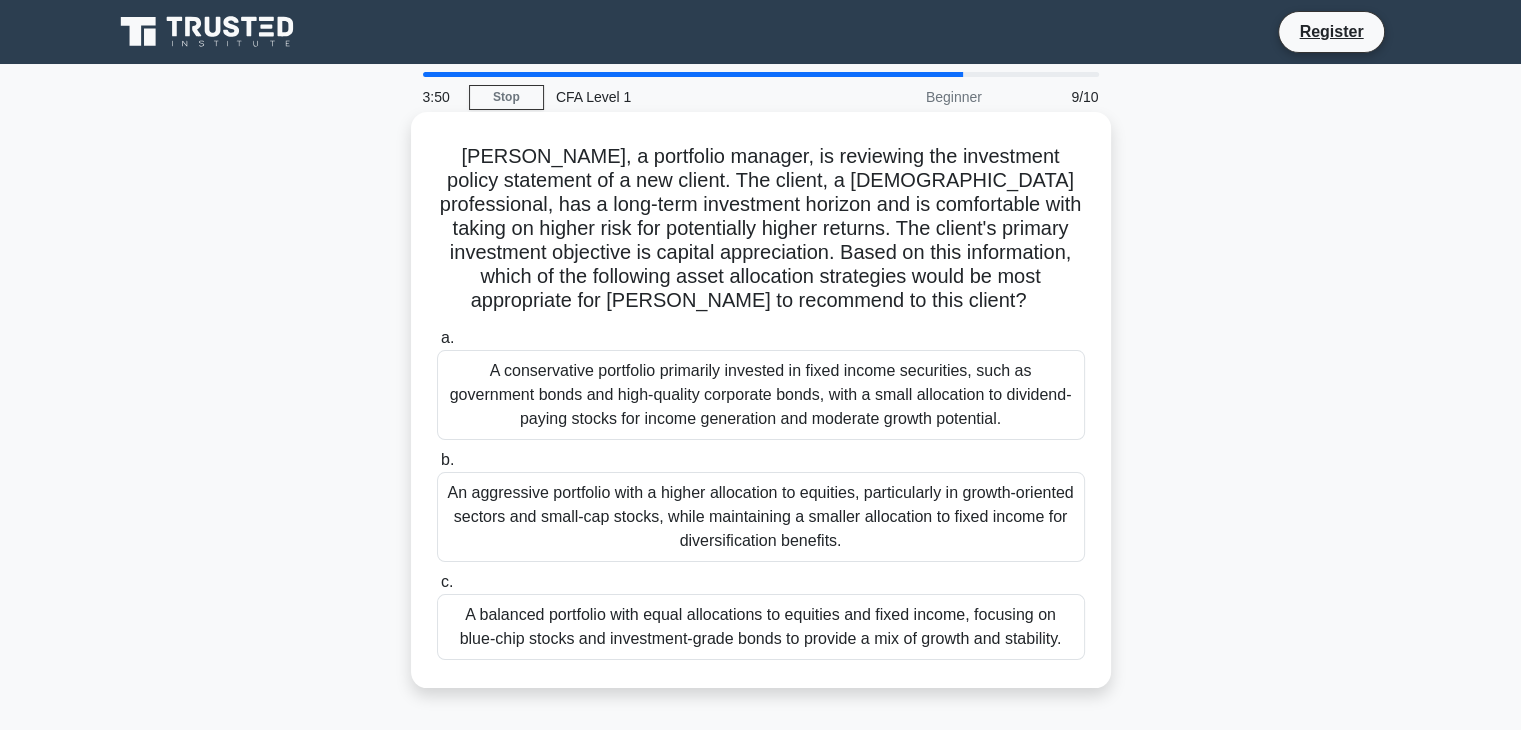 click on "An aggressive portfolio with a higher allocation to equities, particularly in growth-oriented sectors and small-cap stocks, while maintaining a smaller allocation to fixed income for diversification benefits." at bounding box center [761, 517] 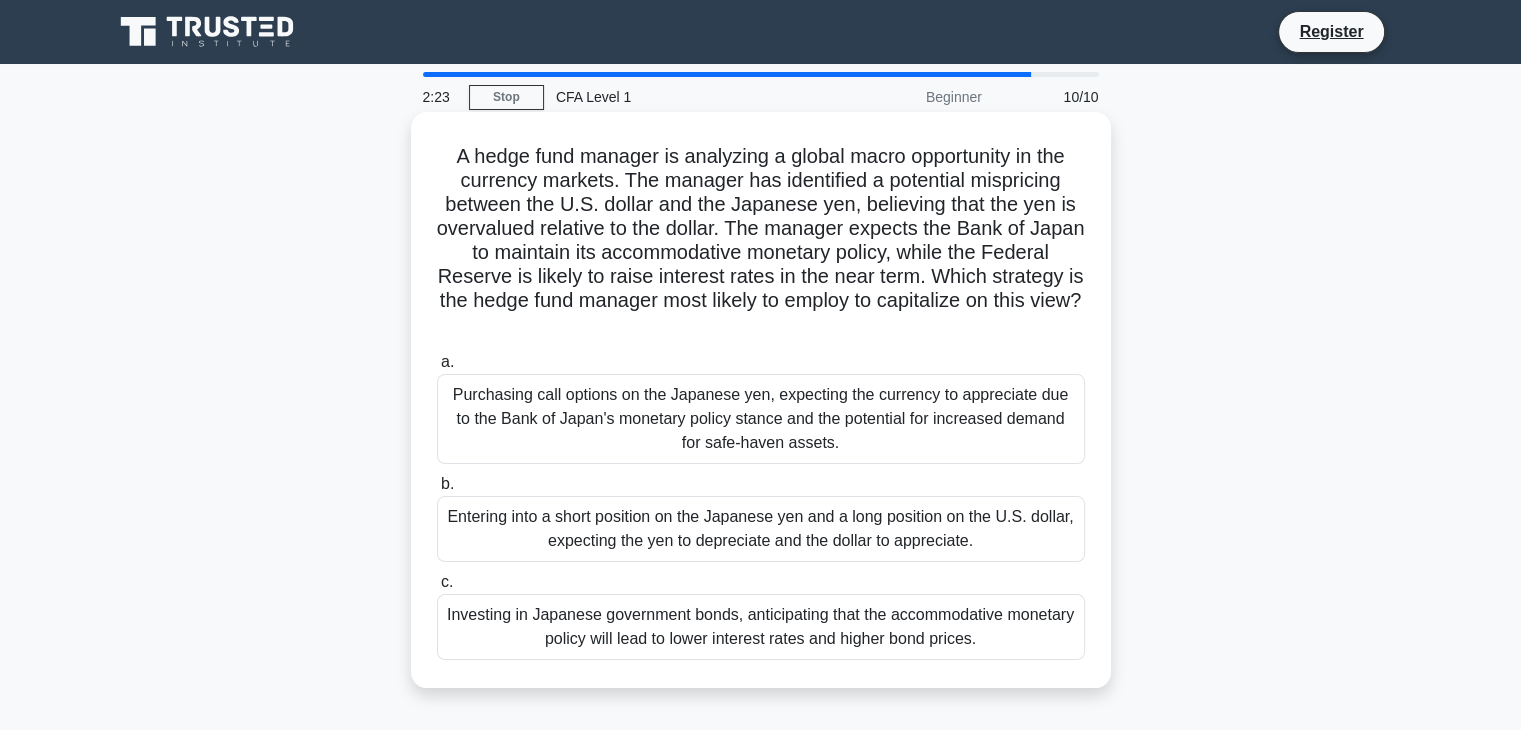 click on "Entering into a short position on the Japanese yen and a long position on the U.S. dollar, expecting the yen to depreciate and the dollar to appreciate." at bounding box center [761, 529] 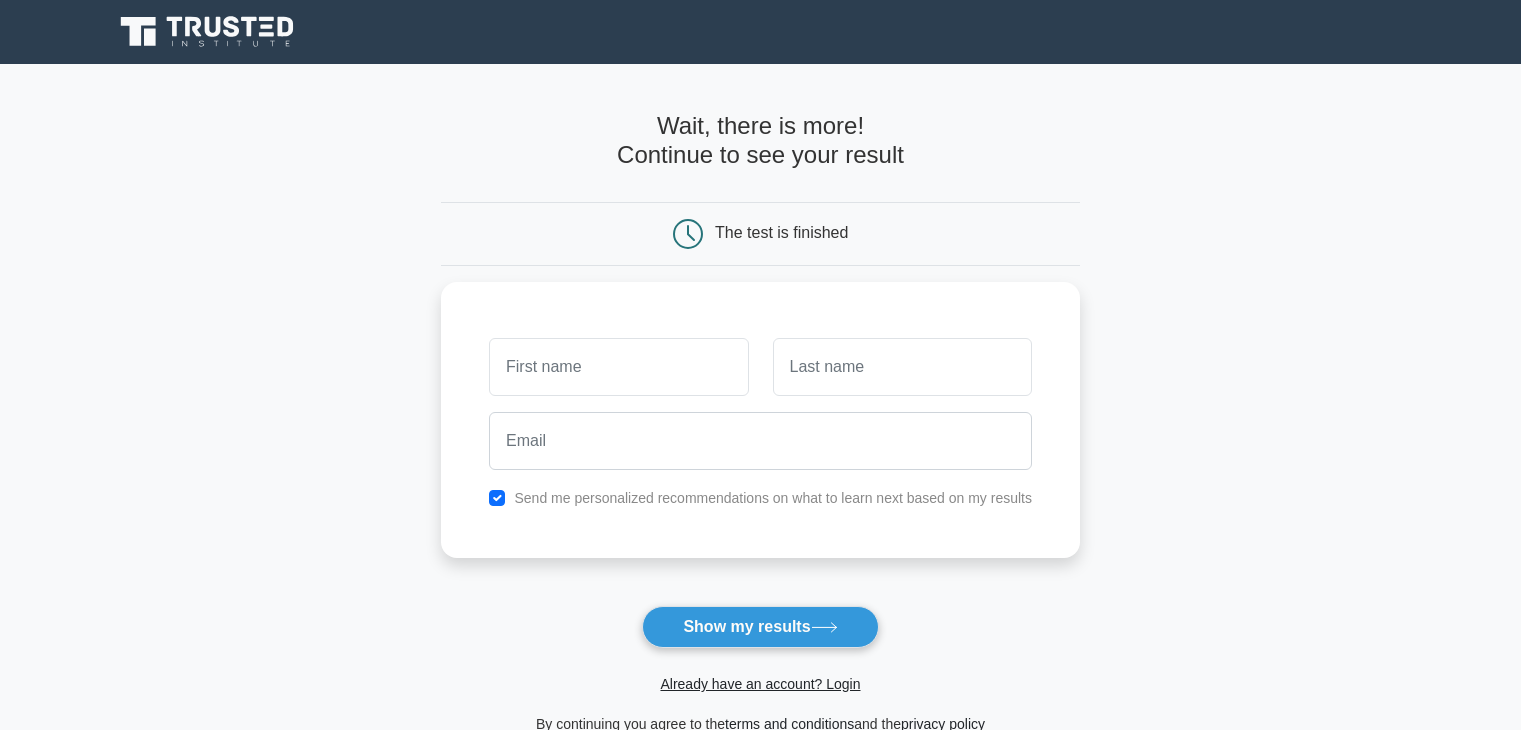 scroll, scrollTop: 0, scrollLeft: 0, axis: both 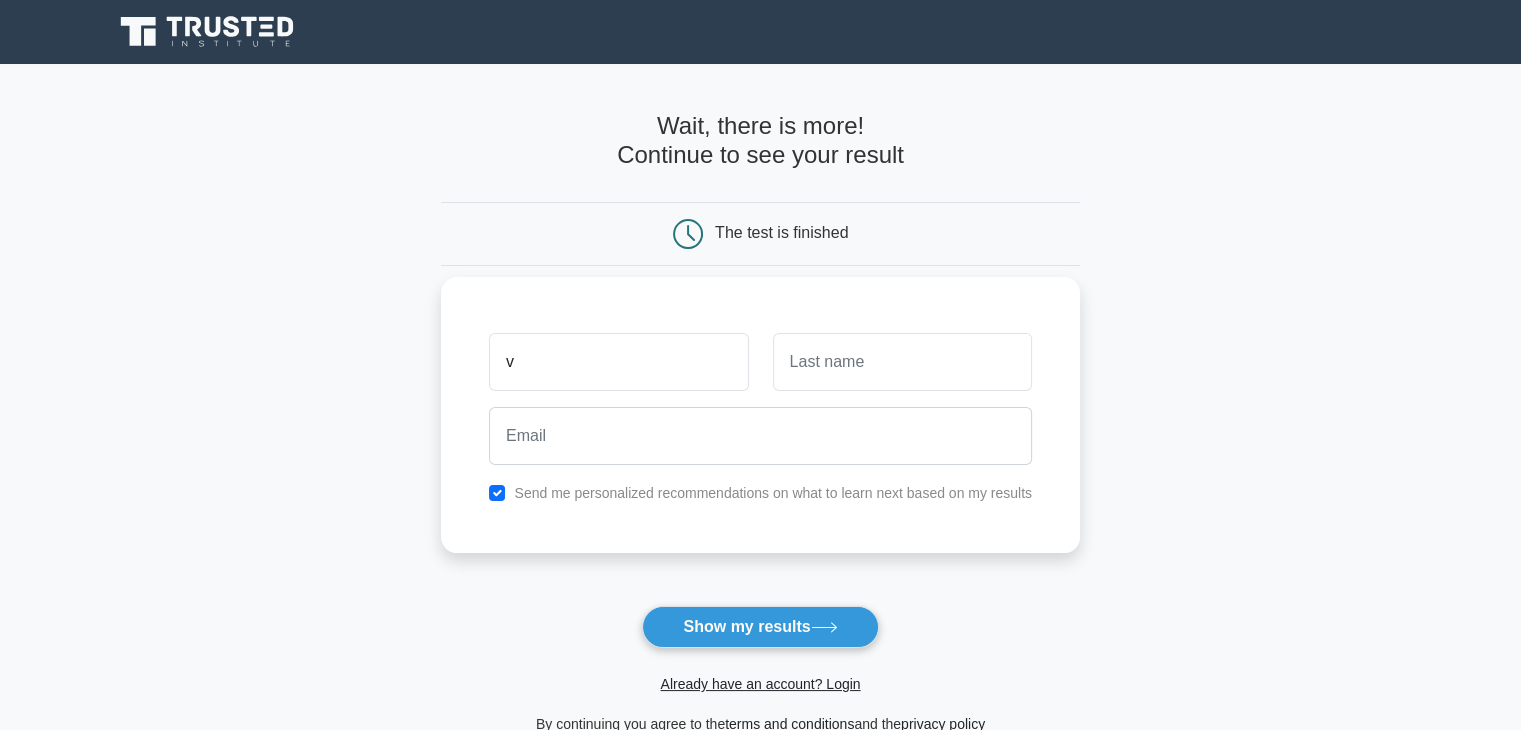 type on "veer" 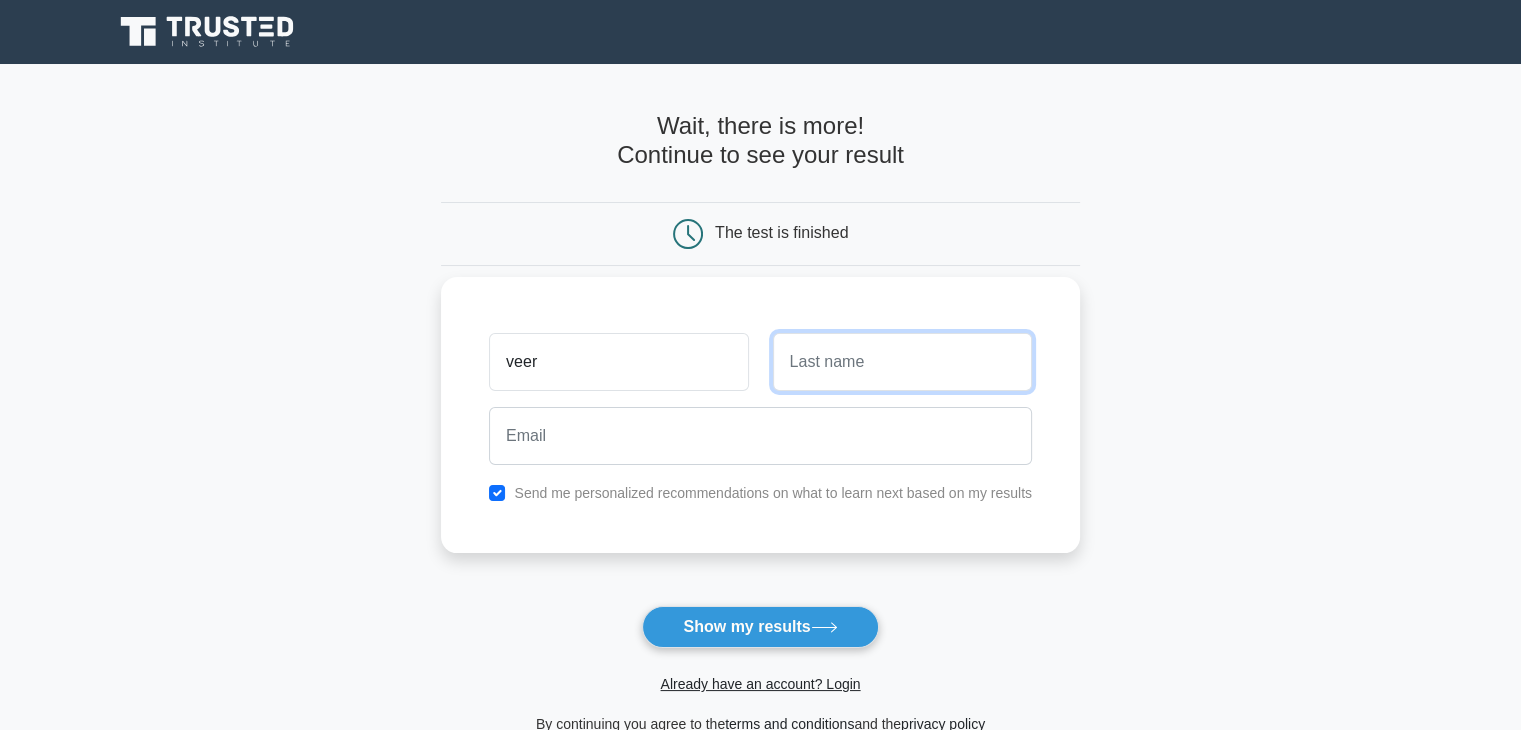 click at bounding box center (902, 362) 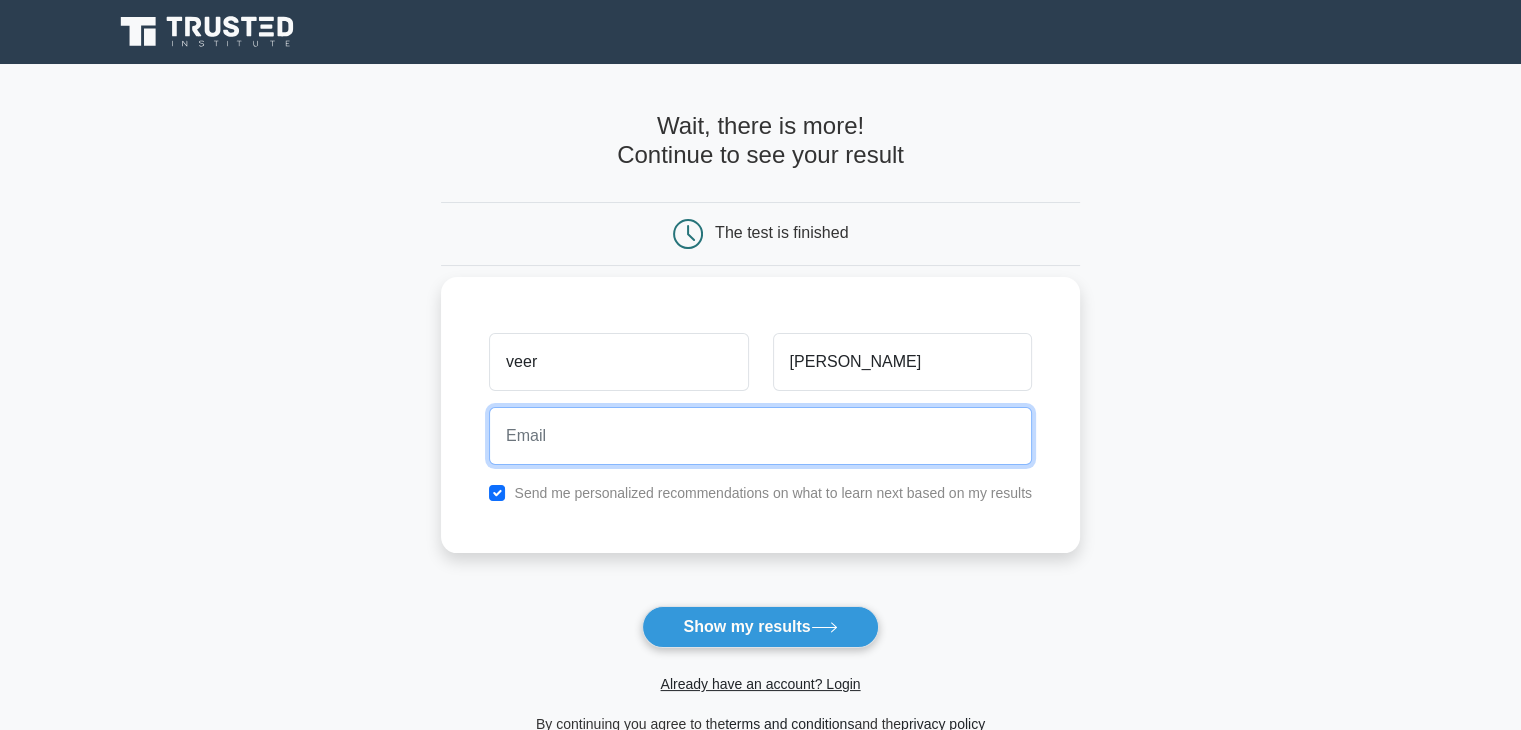 click at bounding box center (760, 436) 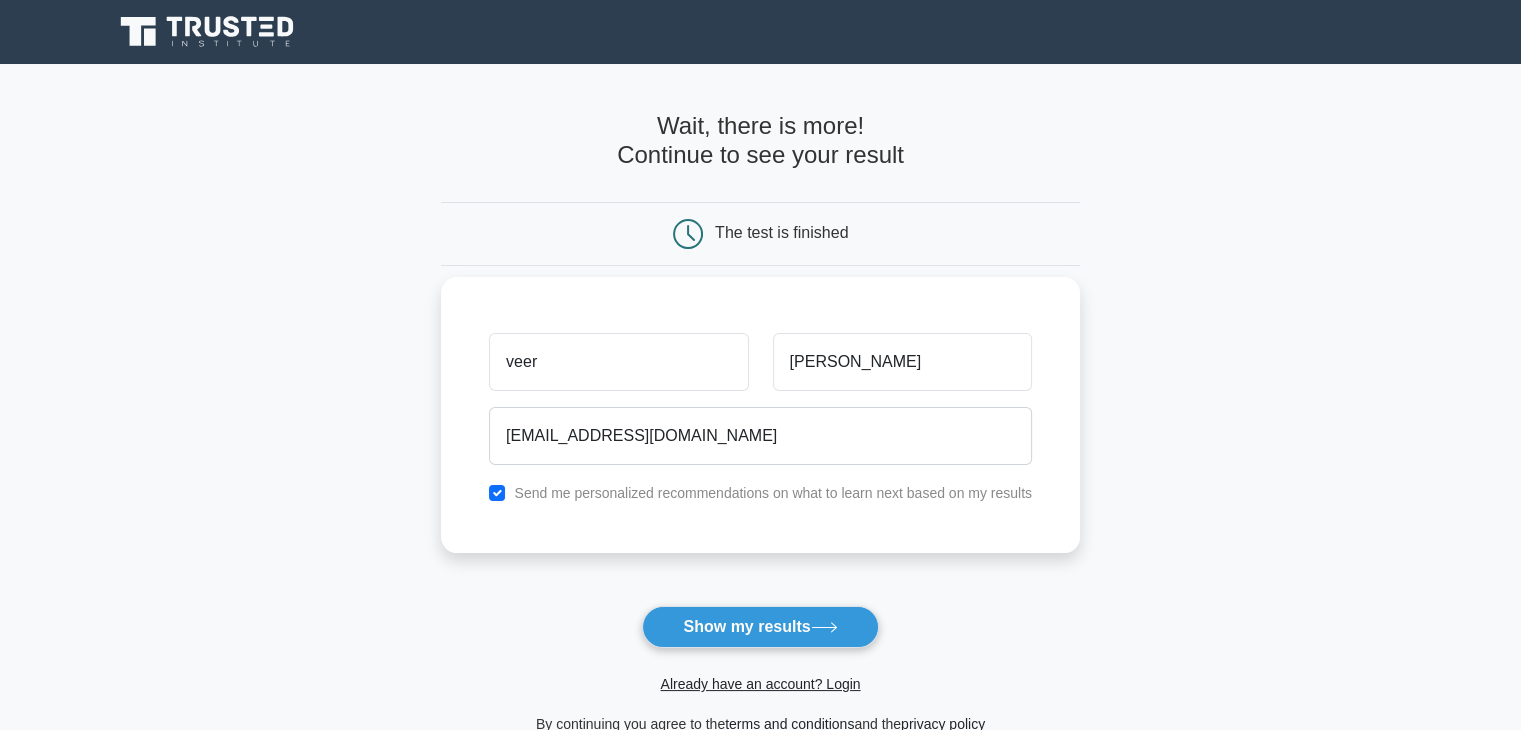 click on "Send me personalized recommendations on what to learn next based on my results" at bounding box center [760, 493] 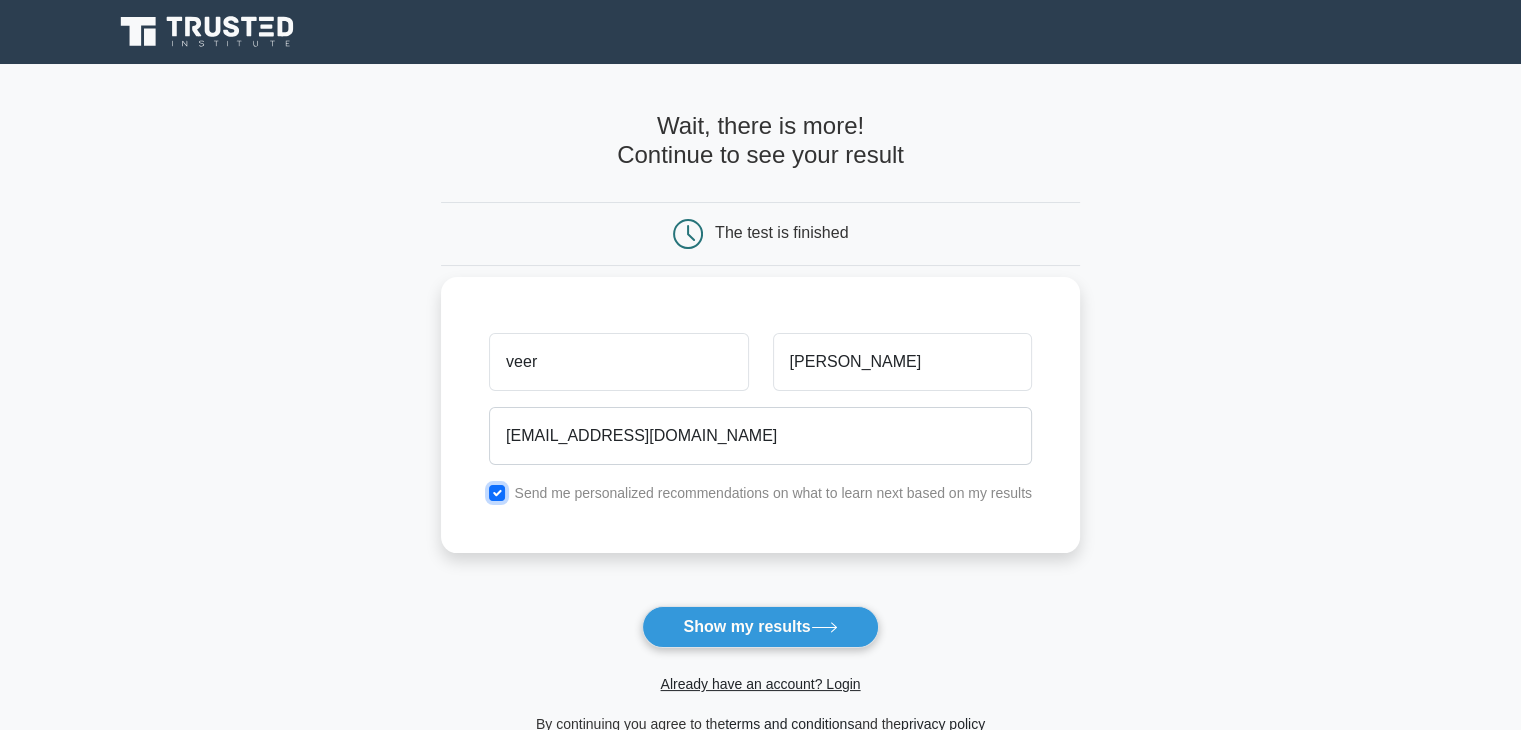 click at bounding box center (497, 493) 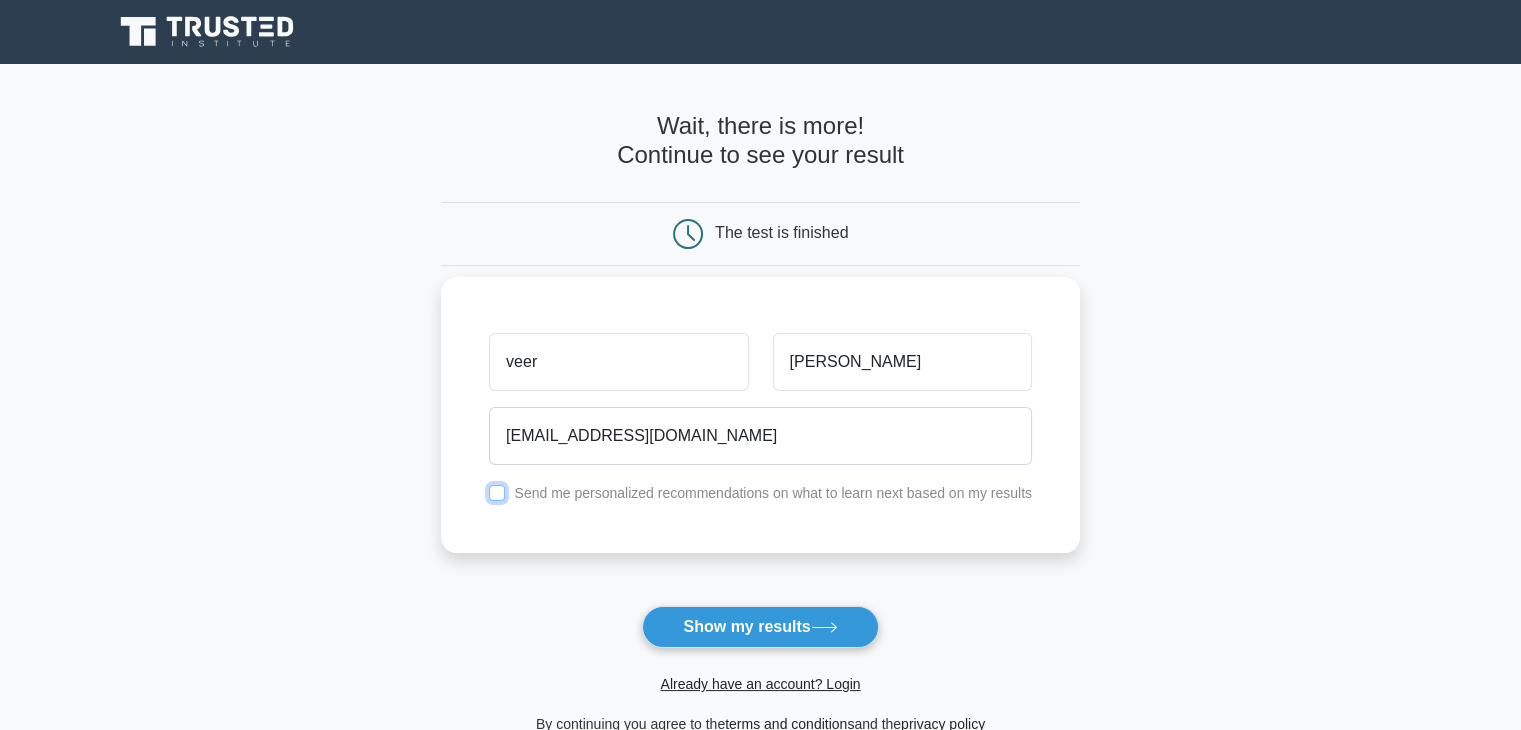 click at bounding box center [497, 493] 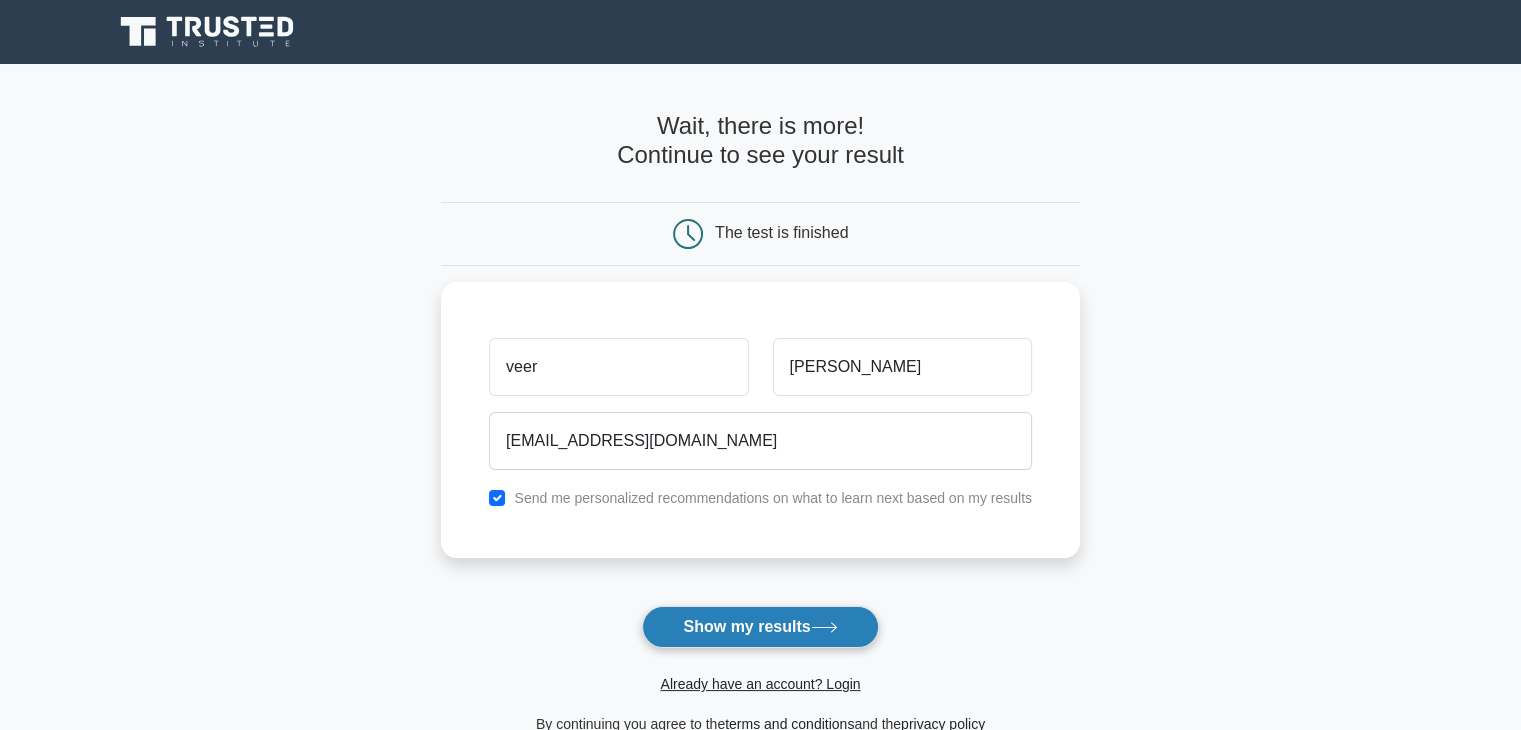 click on "Show my results" at bounding box center [760, 627] 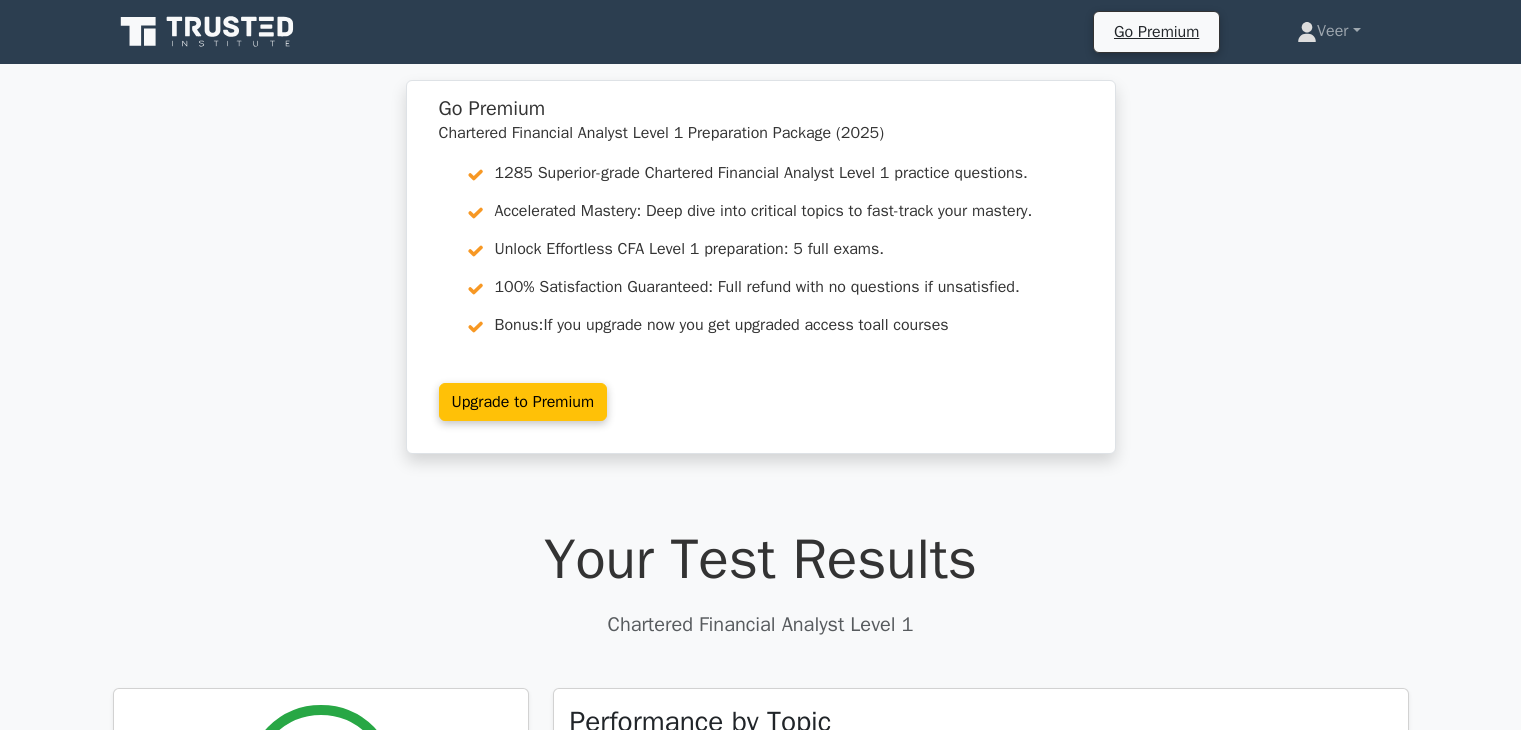 scroll, scrollTop: 0, scrollLeft: 0, axis: both 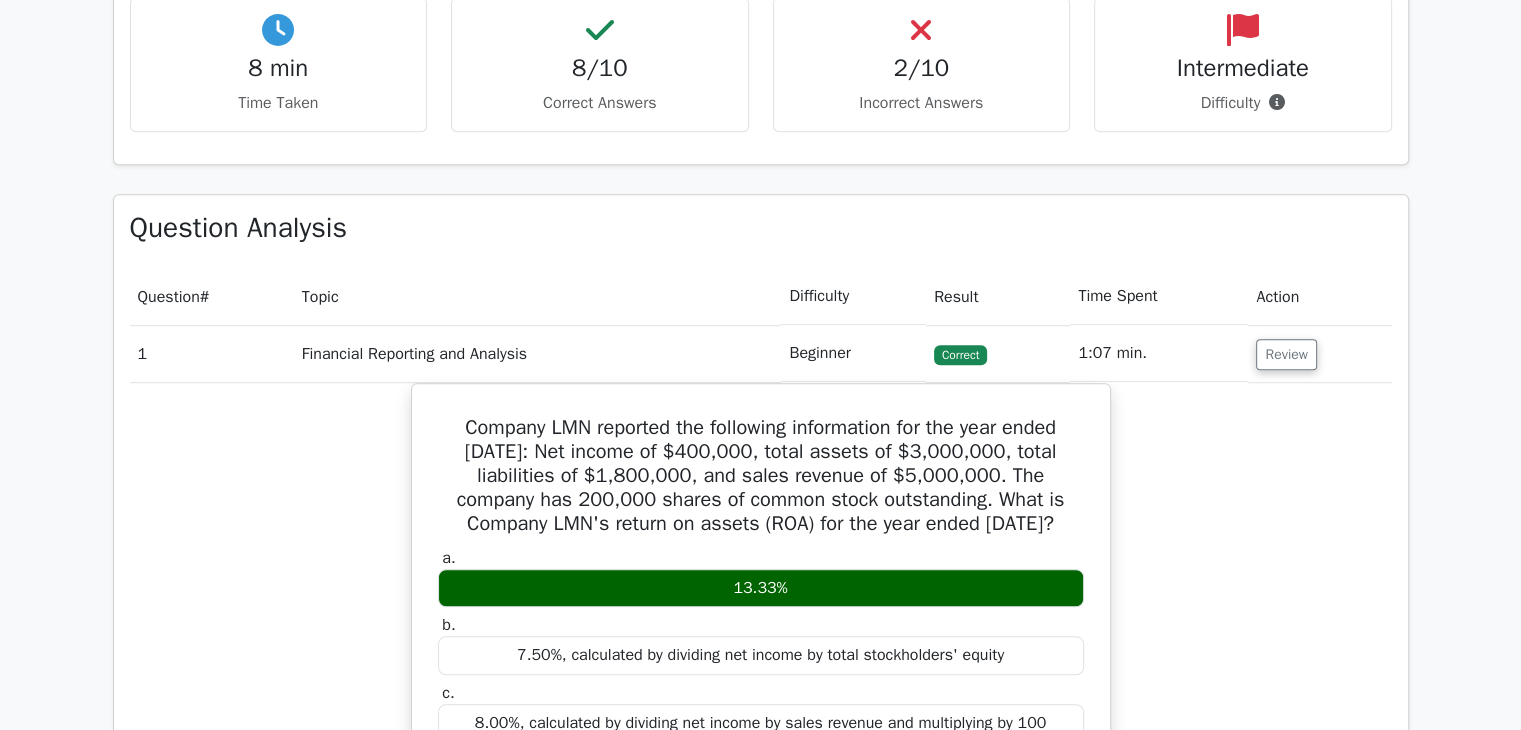 click on "2/10" at bounding box center [922, 68] 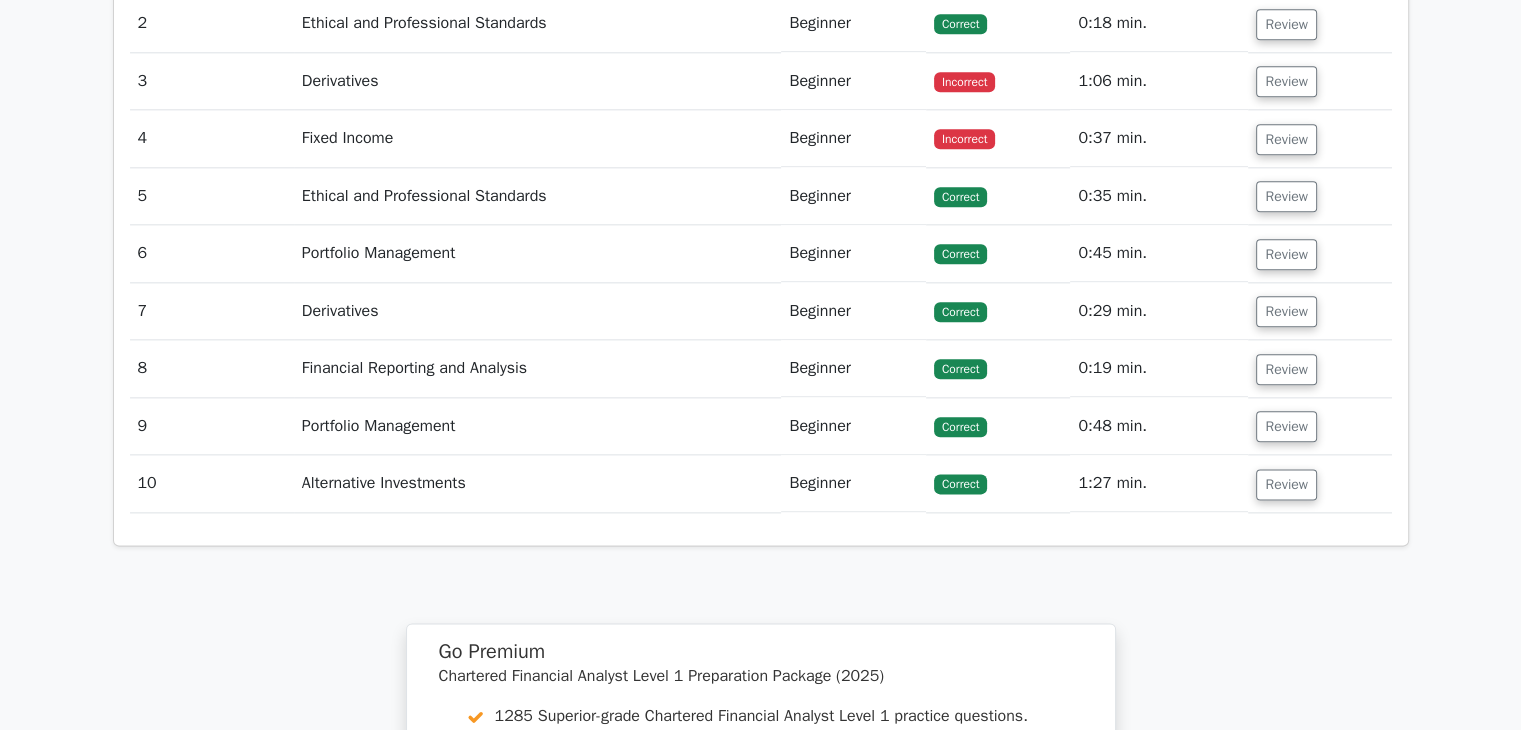 scroll, scrollTop: 2300, scrollLeft: 0, axis: vertical 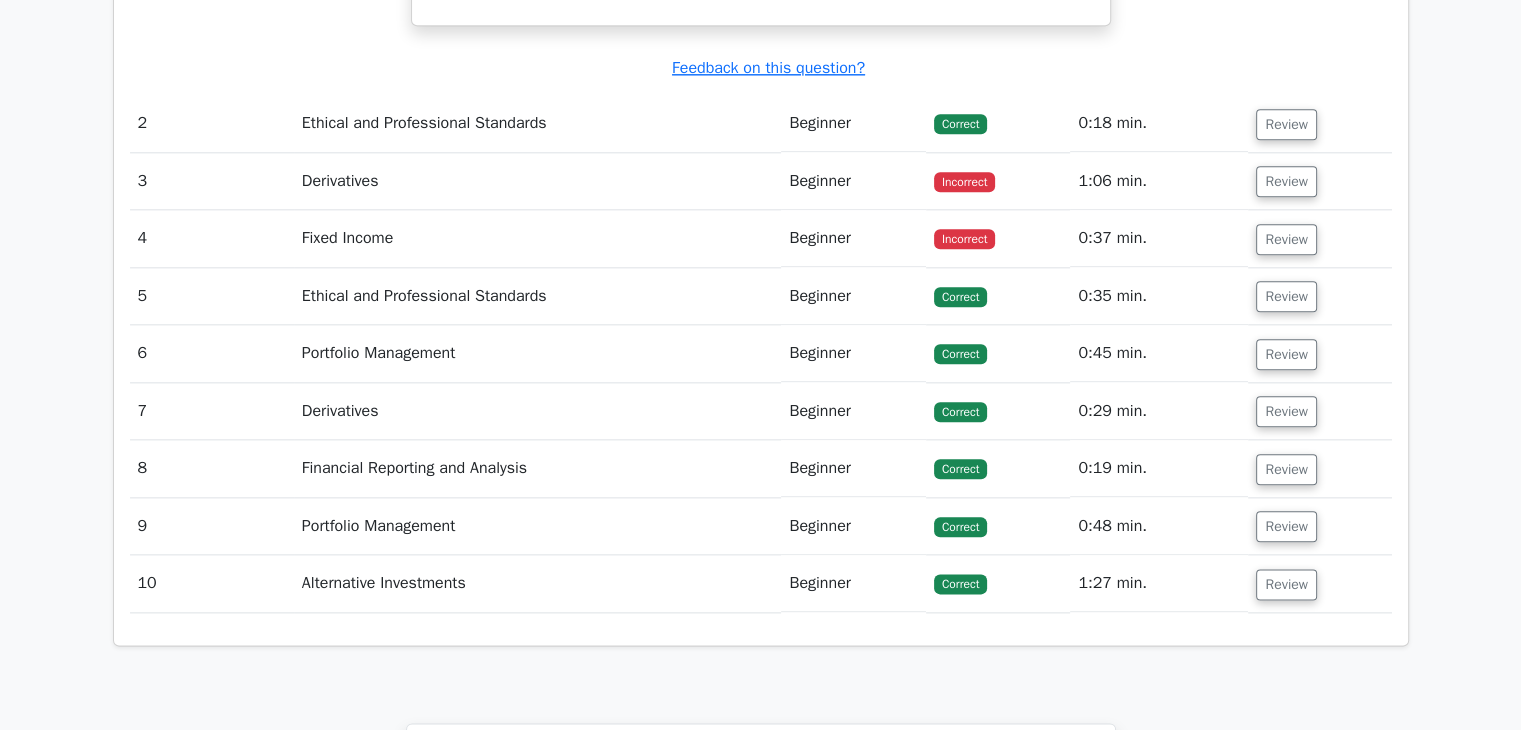 click on "Derivatives" at bounding box center (538, 181) 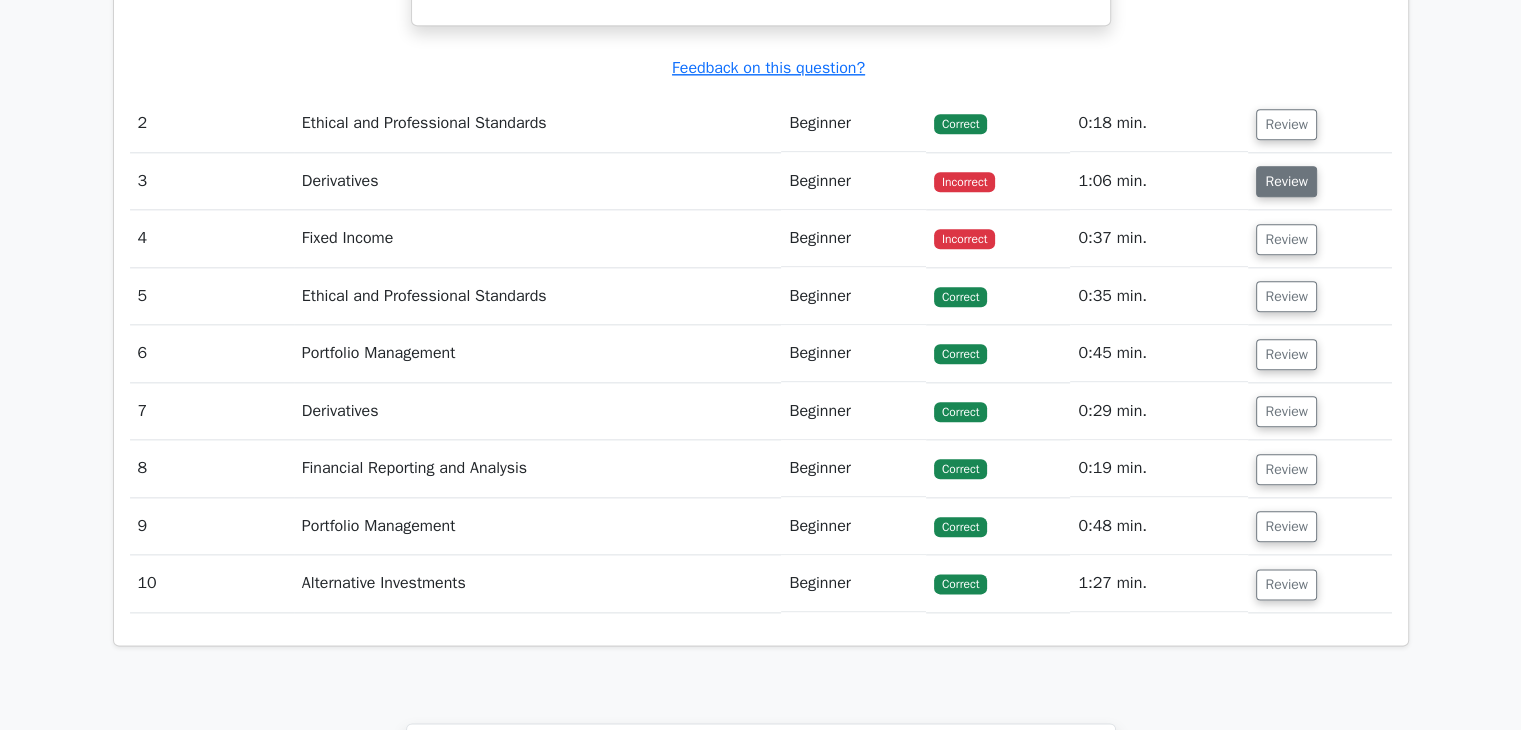 click on "Review" at bounding box center [1286, 181] 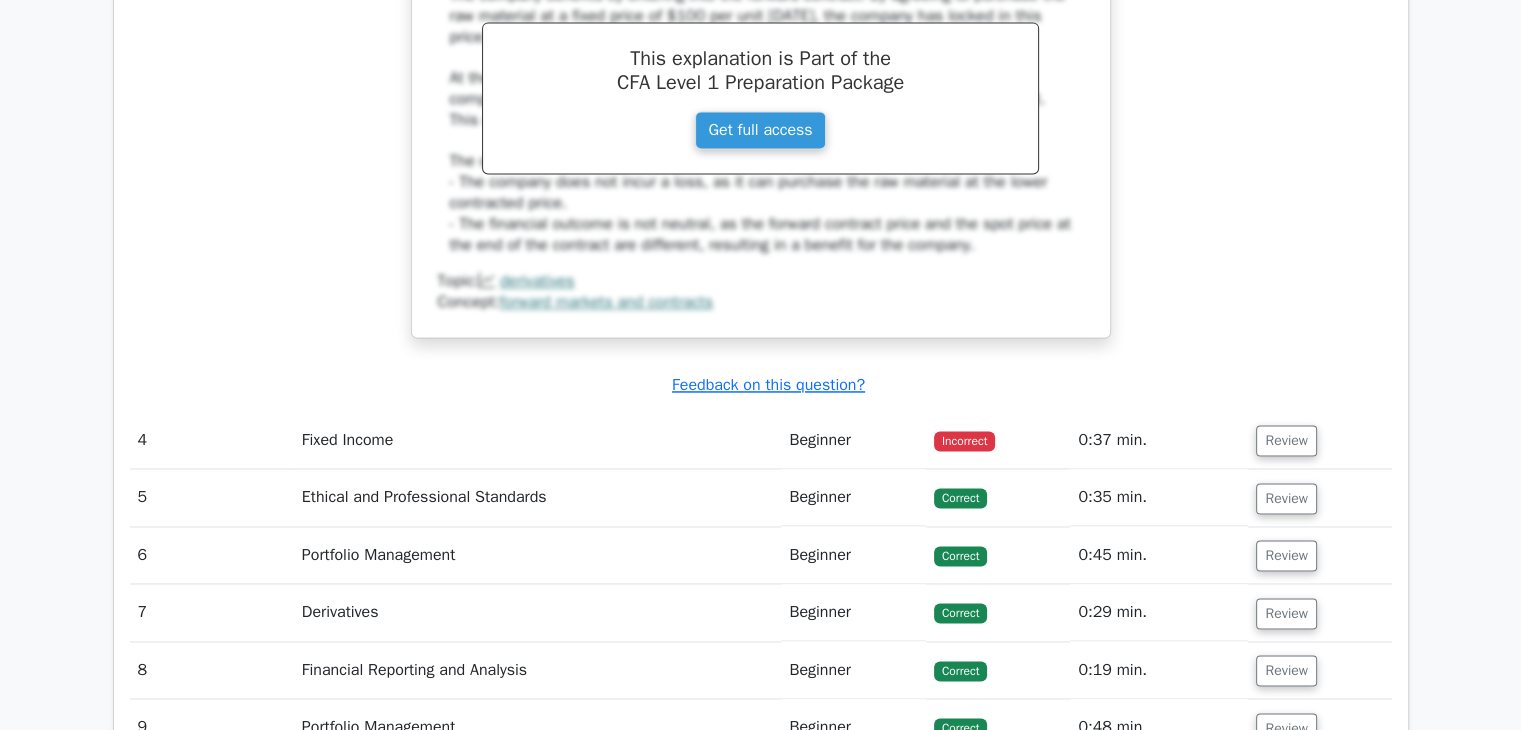 scroll, scrollTop: 2900, scrollLeft: 0, axis: vertical 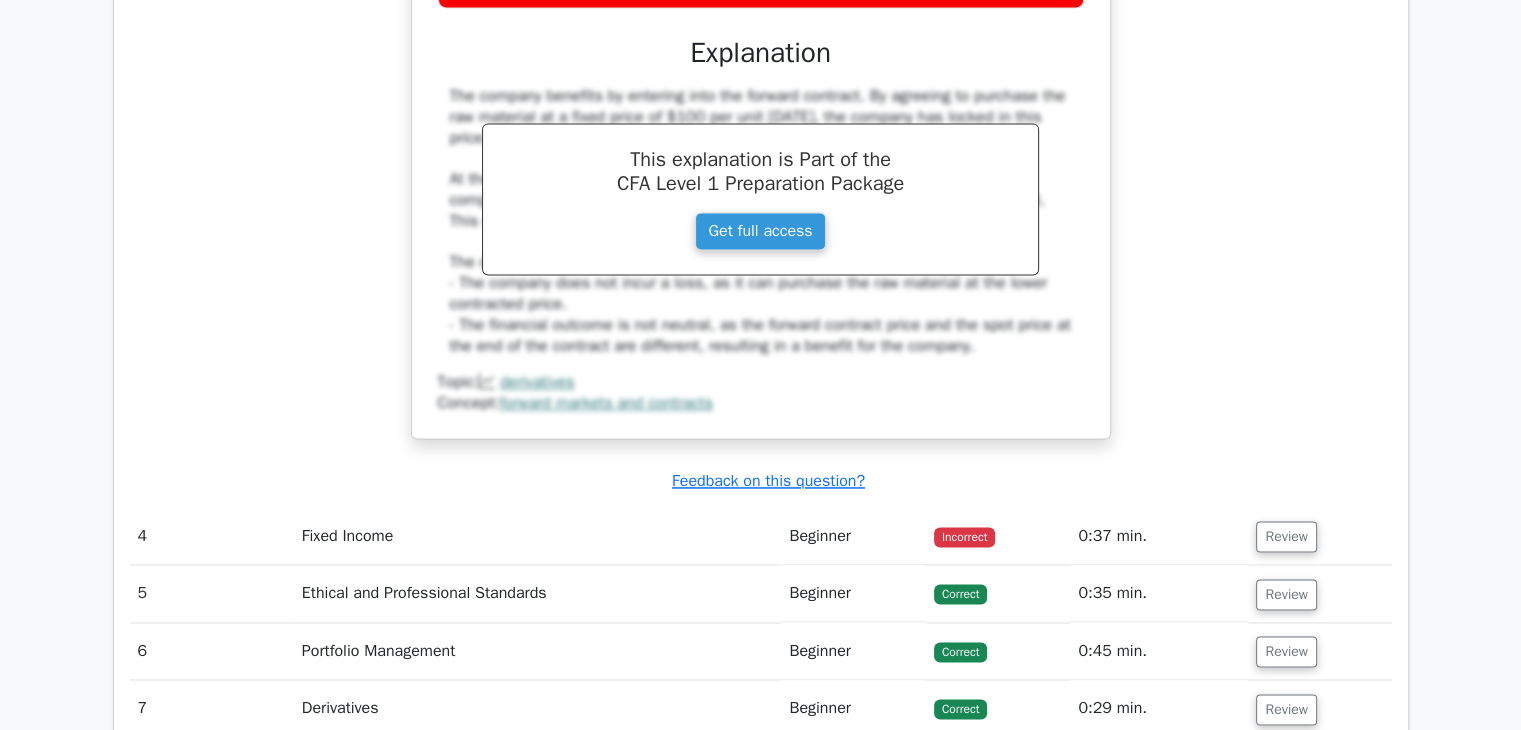 click on "Fixed Income" at bounding box center [538, 536] 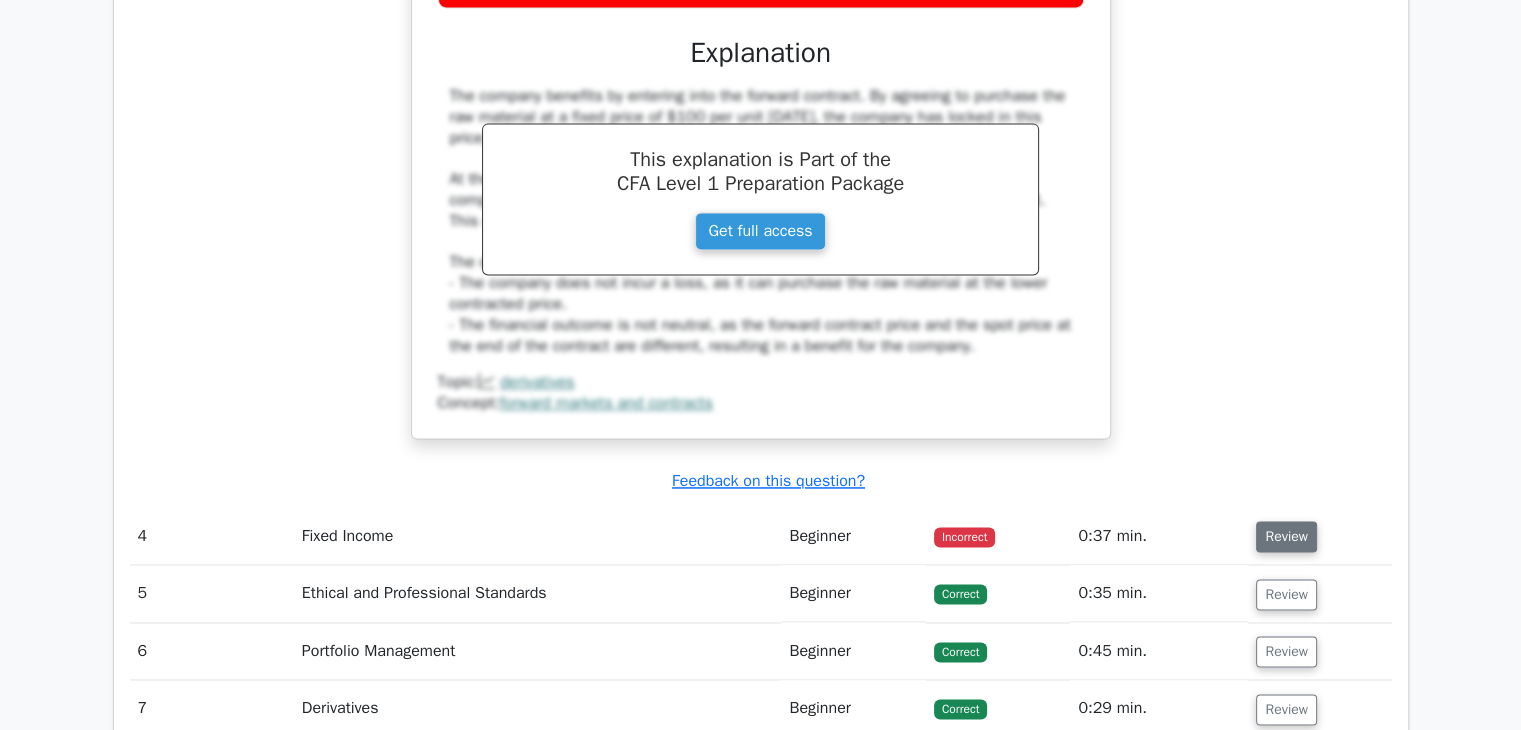 click on "Review" at bounding box center (1286, 536) 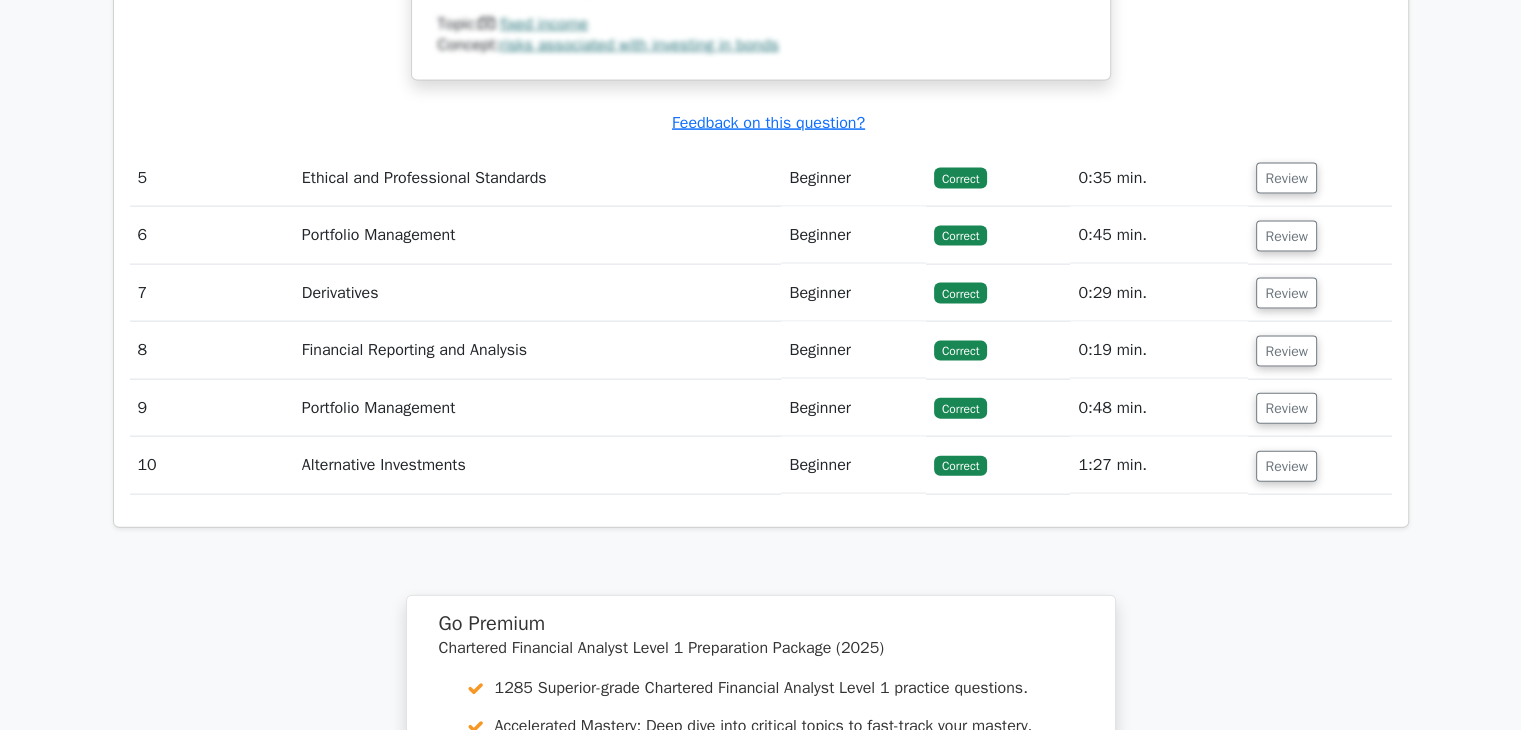 scroll, scrollTop: 4600, scrollLeft: 0, axis: vertical 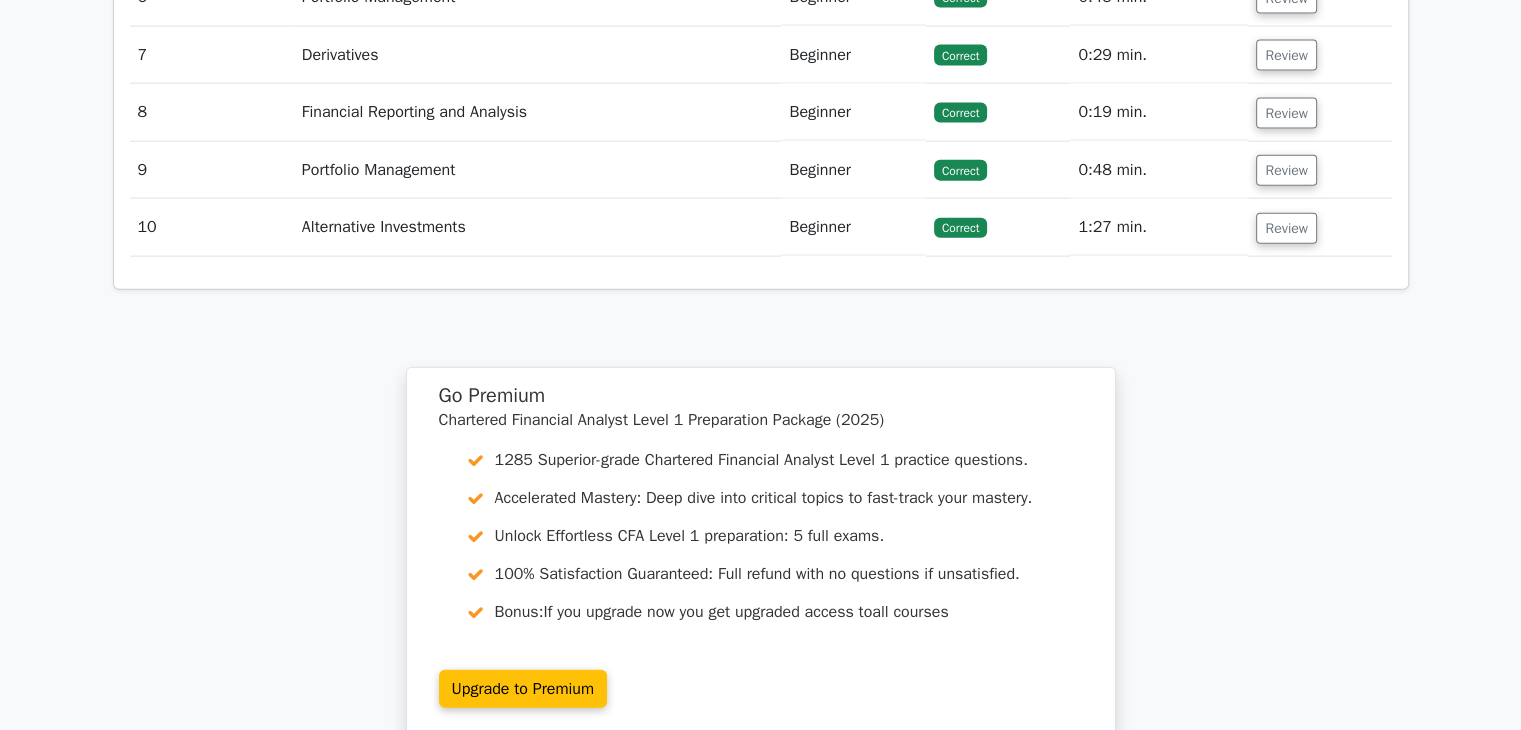 click on "Alternative Investments" at bounding box center [538, 227] 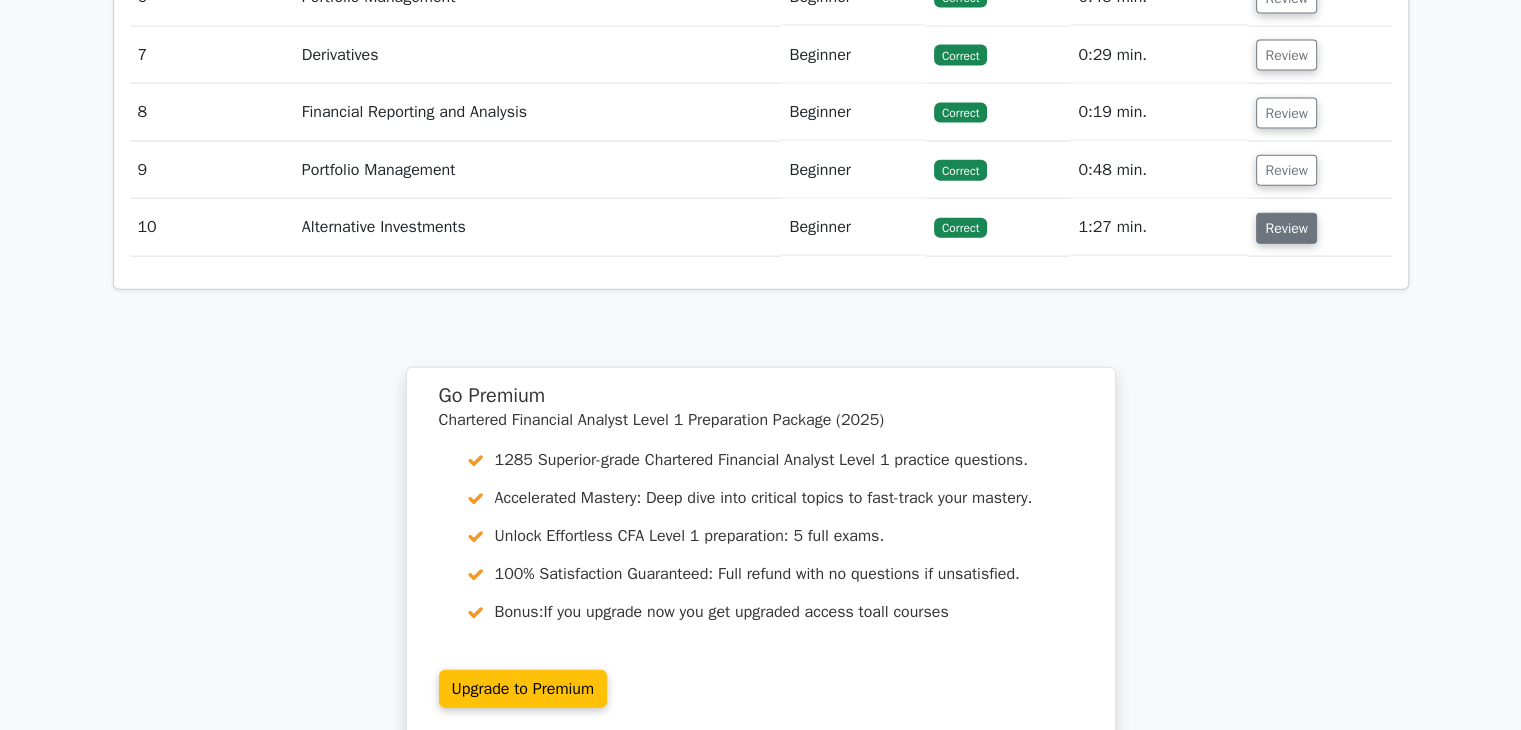 click on "Review" at bounding box center (1286, 228) 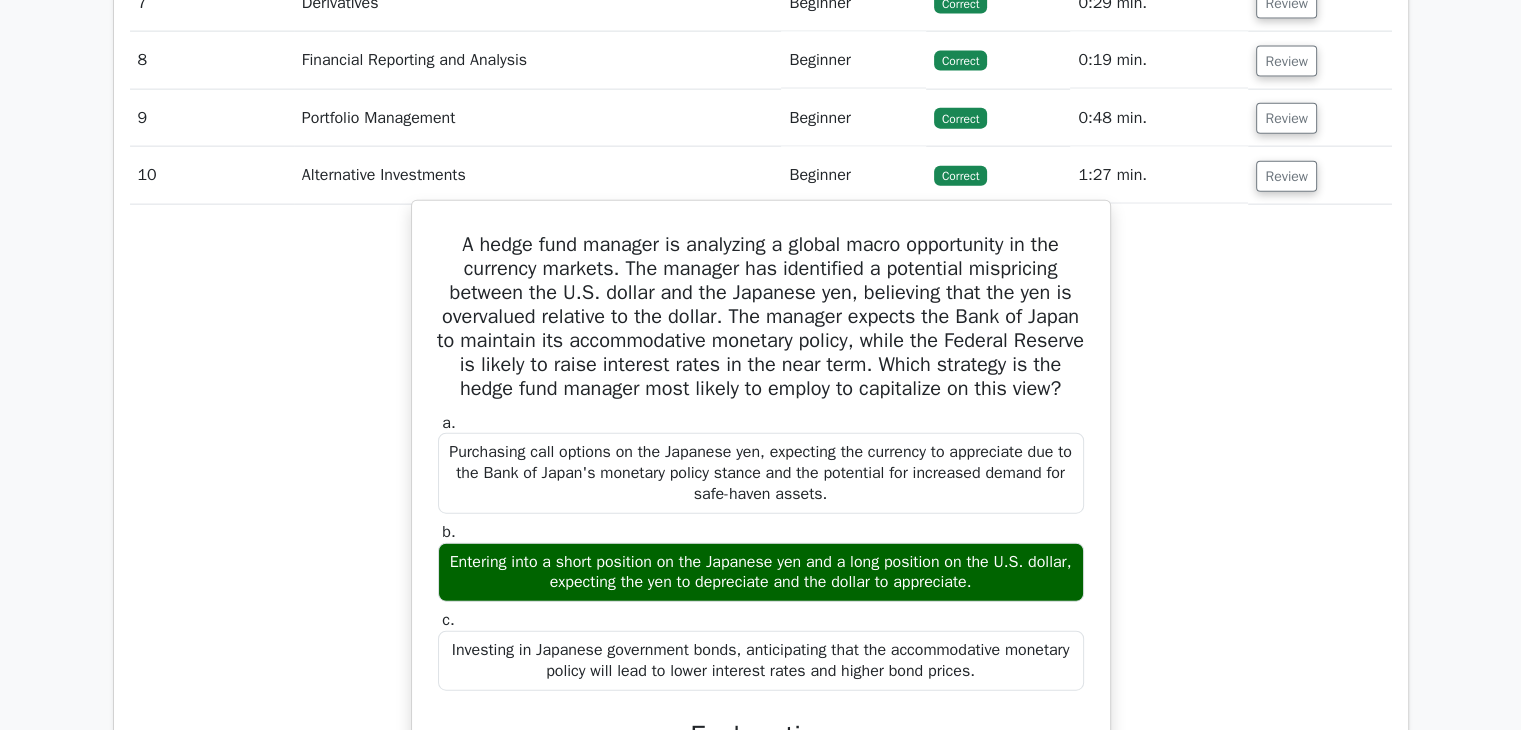 scroll, scrollTop: 4607, scrollLeft: 0, axis: vertical 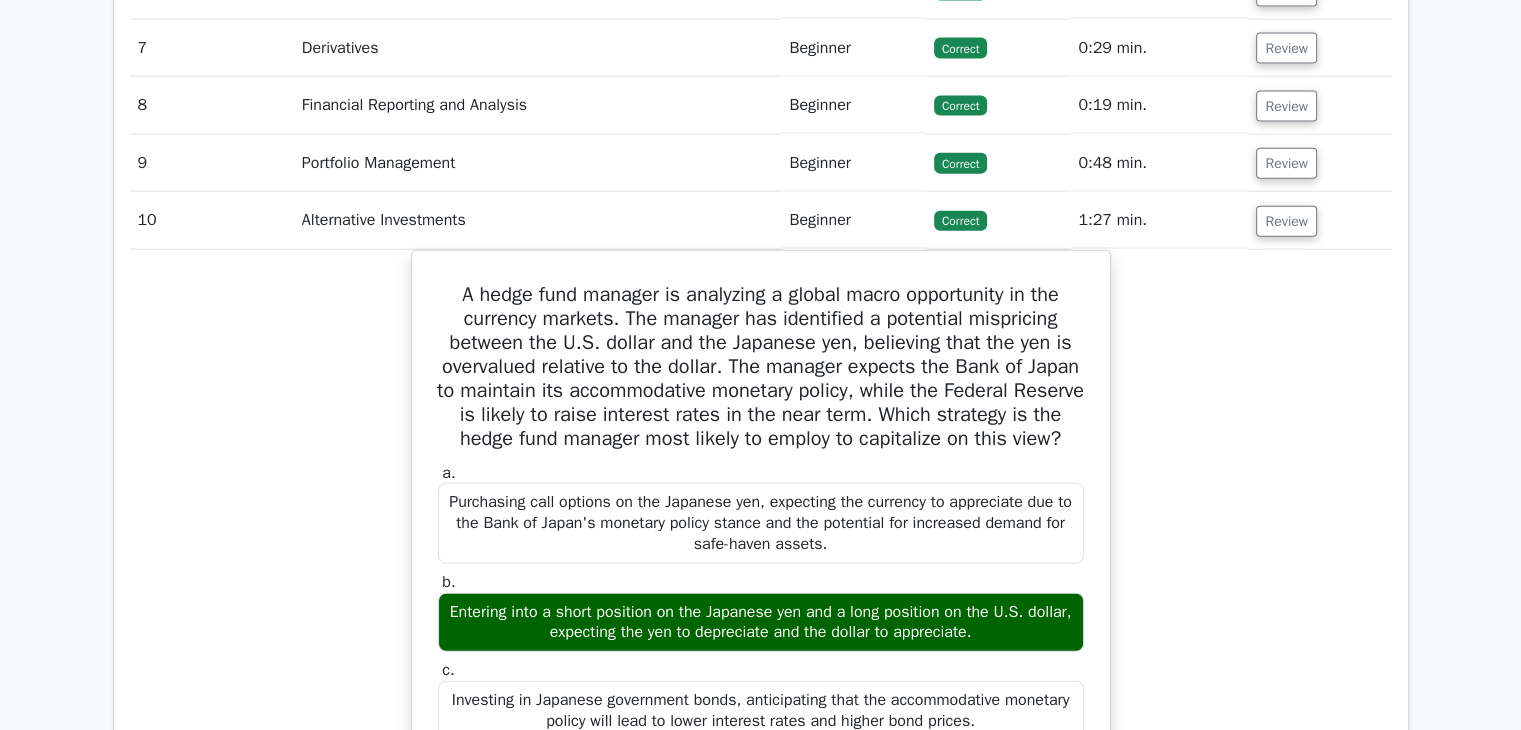 click on "Review" at bounding box center (1319, 220) 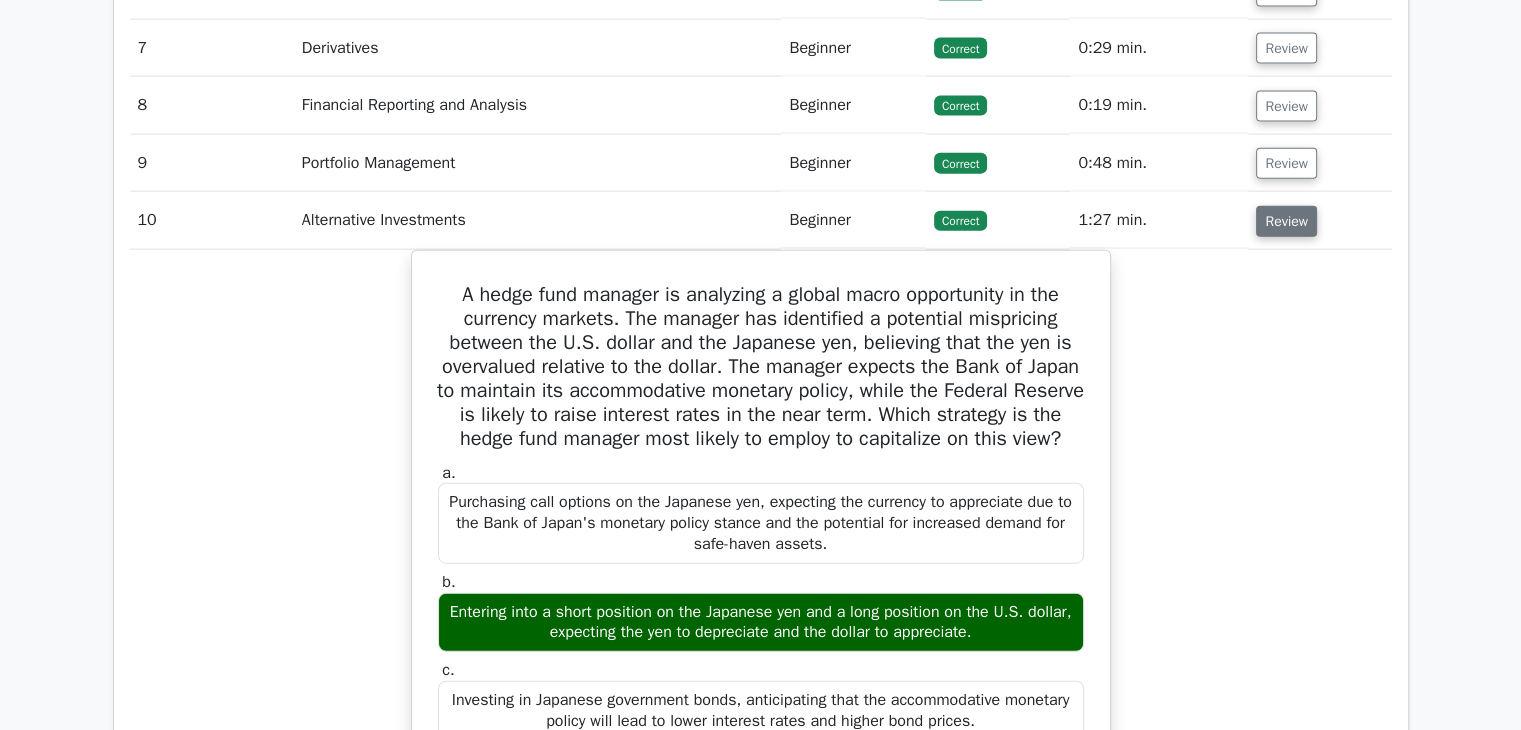 click on "Review" at bounding box center [1286, 221] 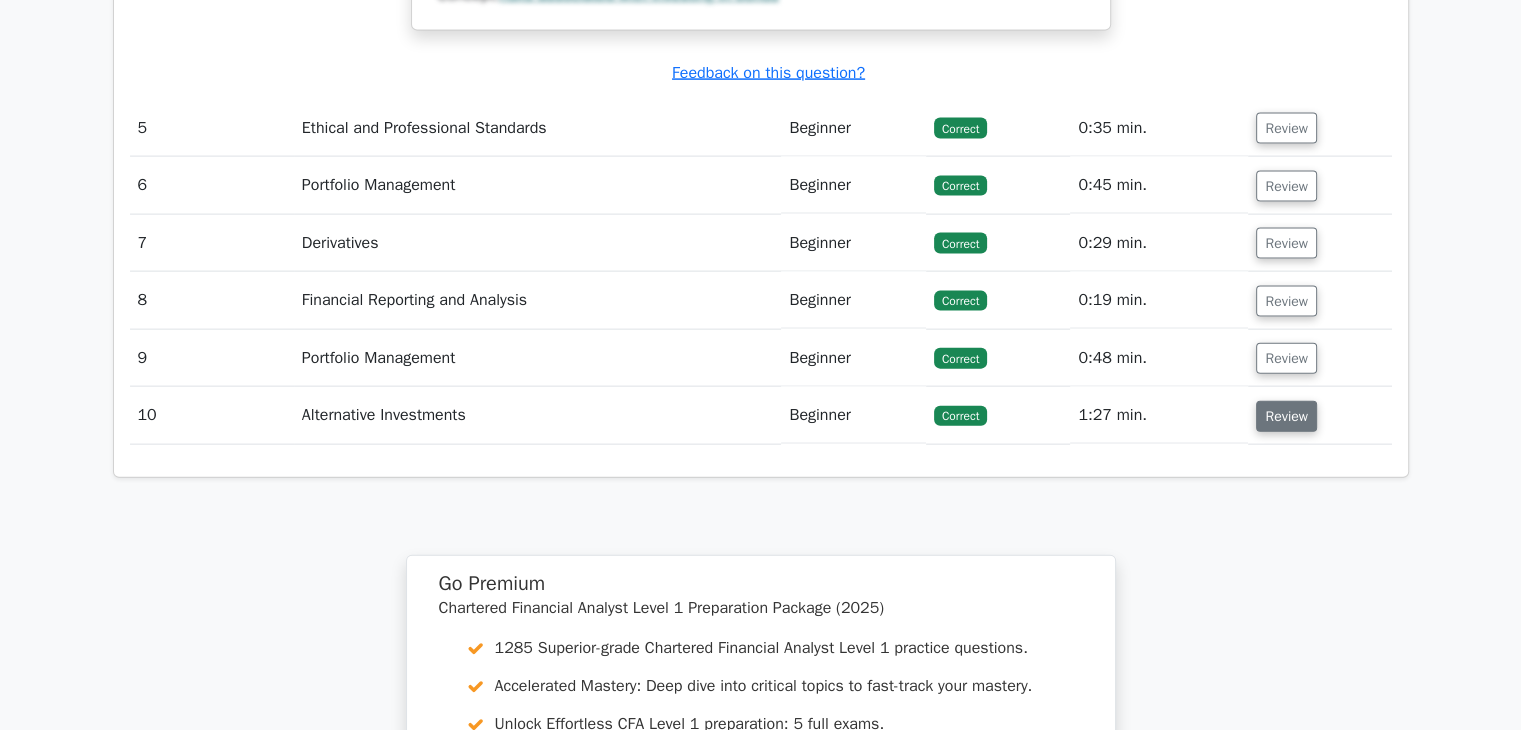 scroll, scrollTop: 4412, scrollLeft: 0, axis: vertical 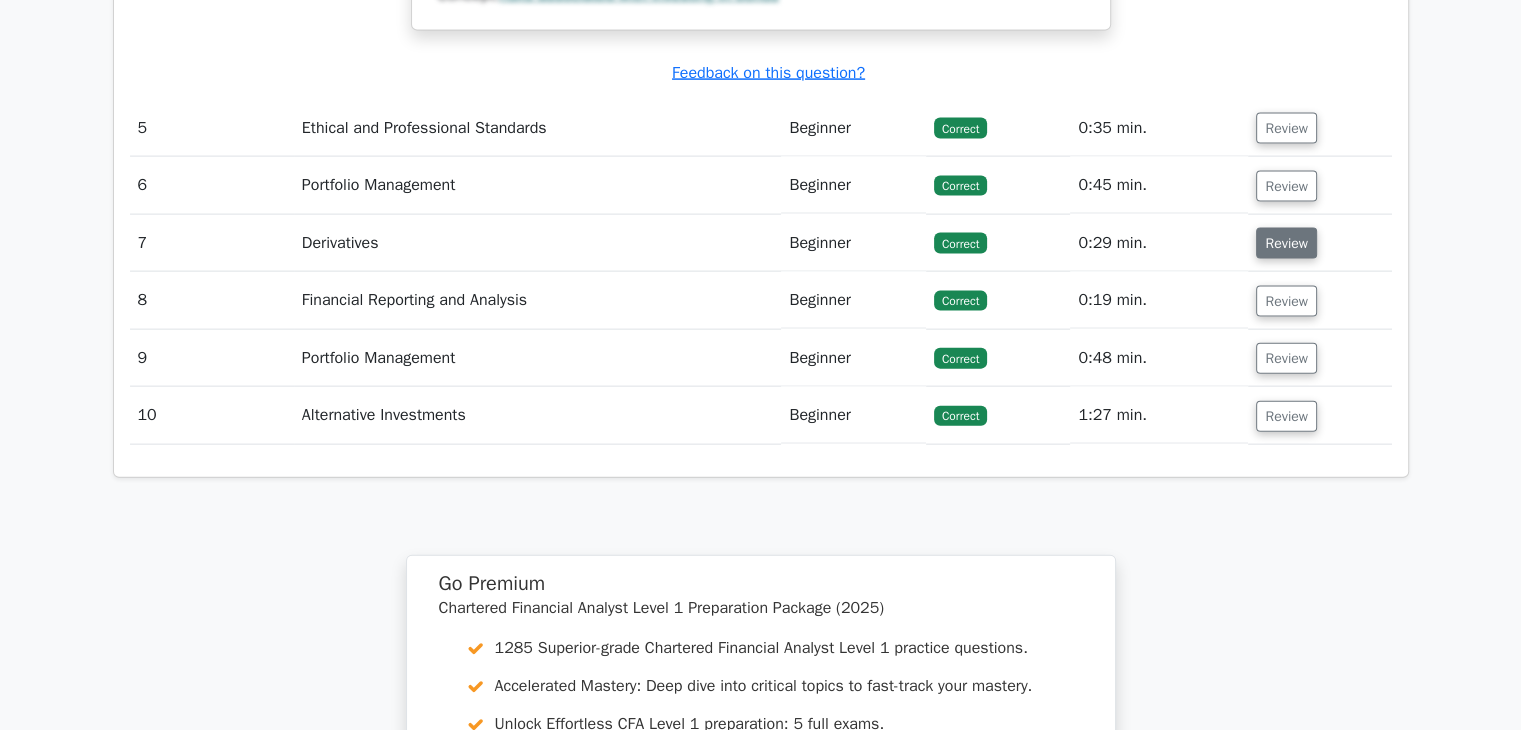 click on "Review" at bounding box center [1286, 243] 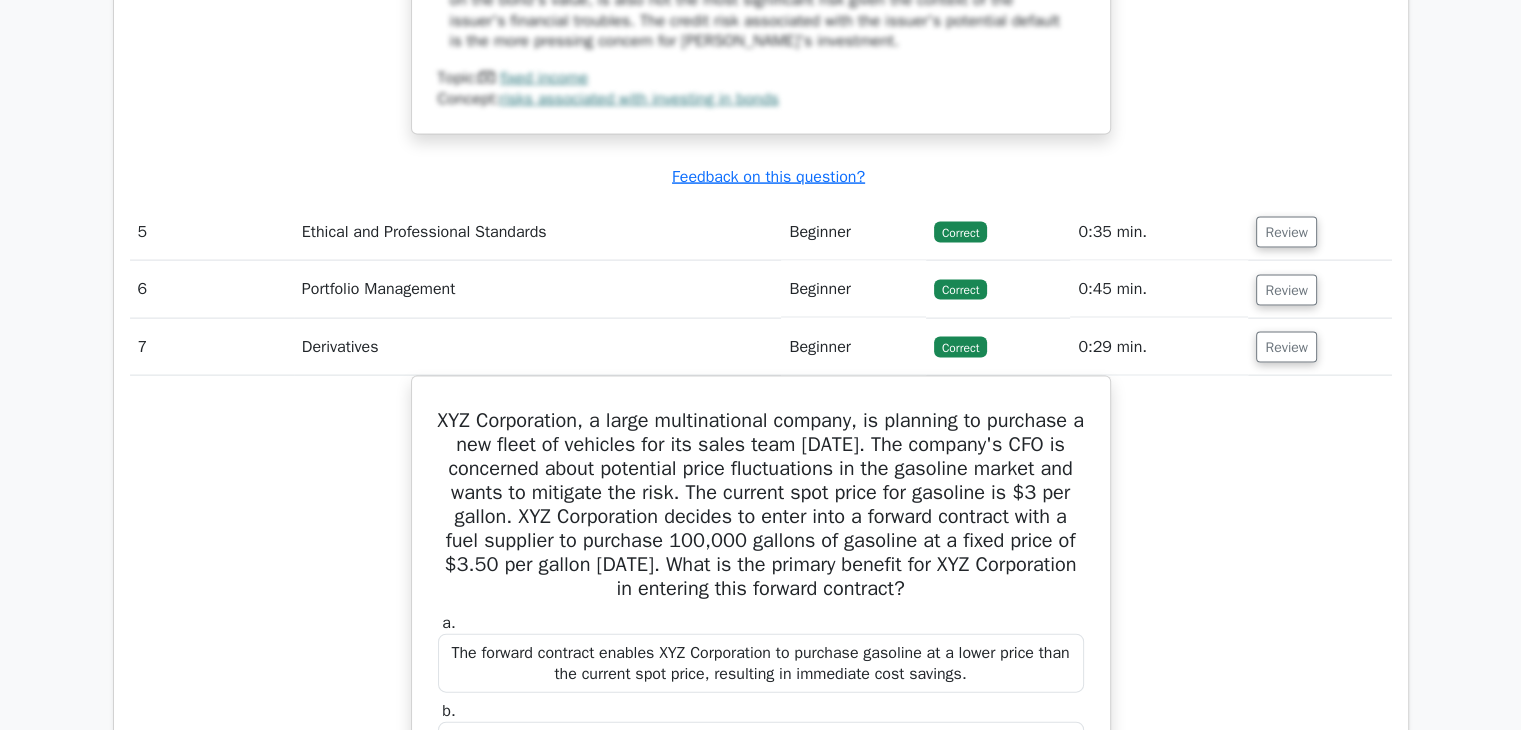 scroll, scrollTop: 4296, scrollLeft: 0, axis: vertical 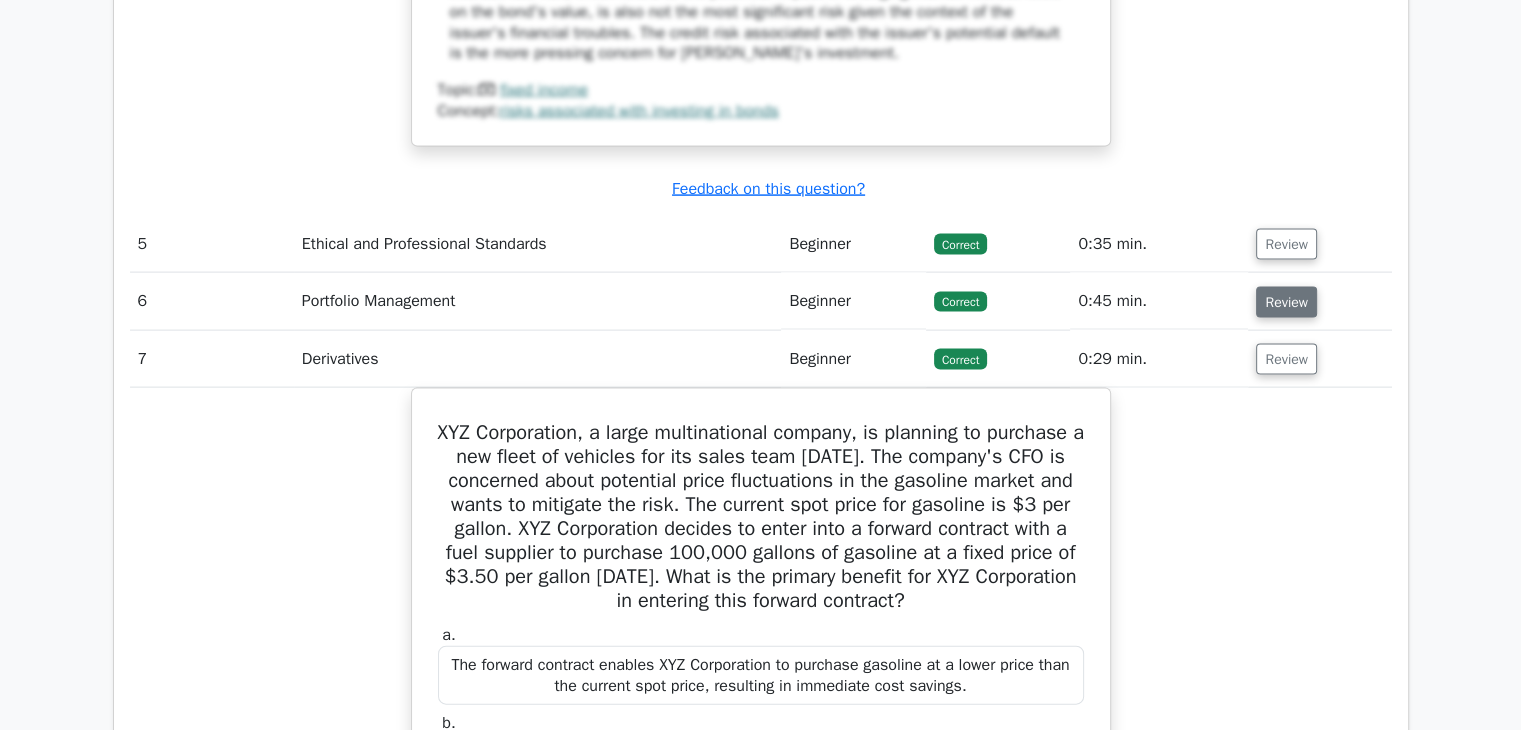 click on "Review" at bounding box center [1286, 302] 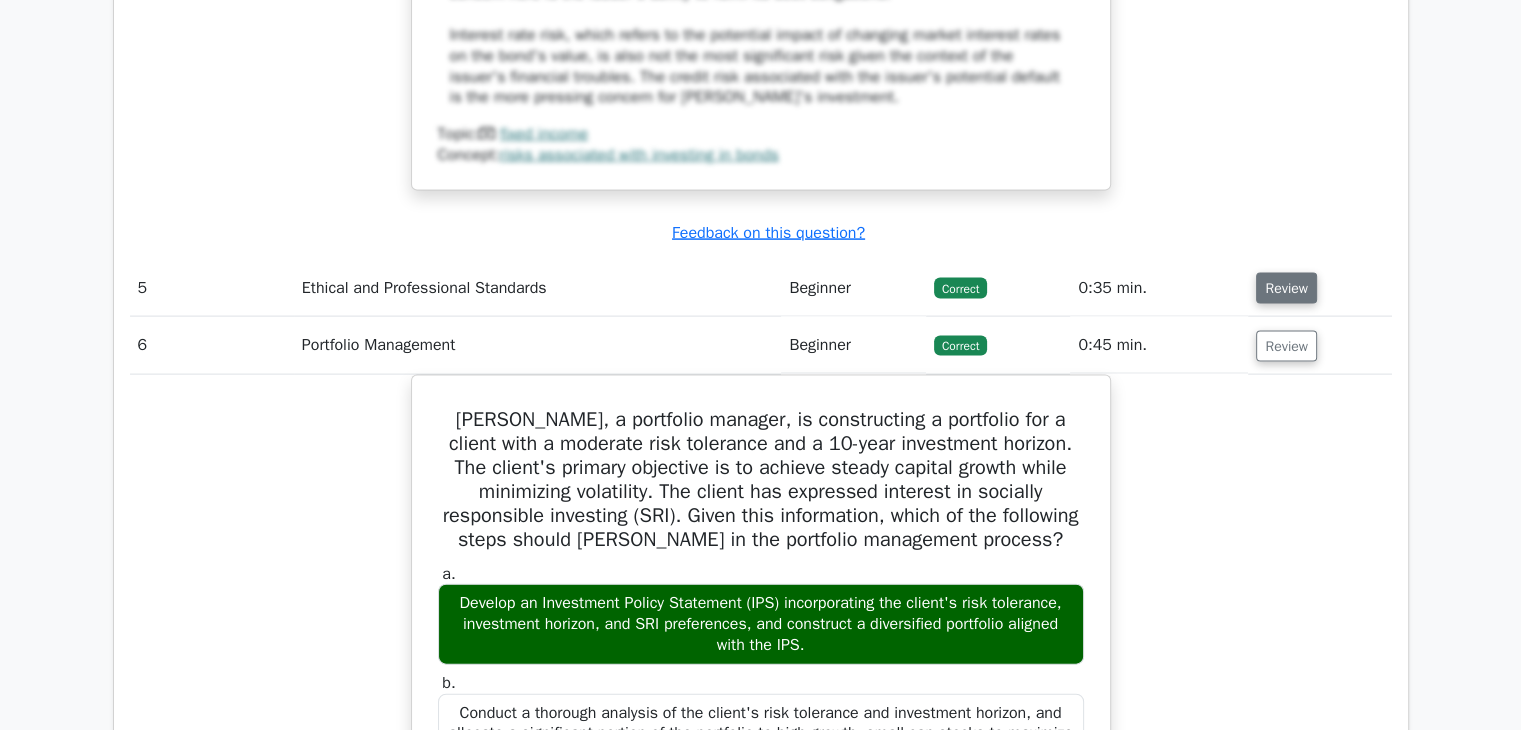 scroll, scrollTop: 4258, scrollLeft: 0, axis: vertical 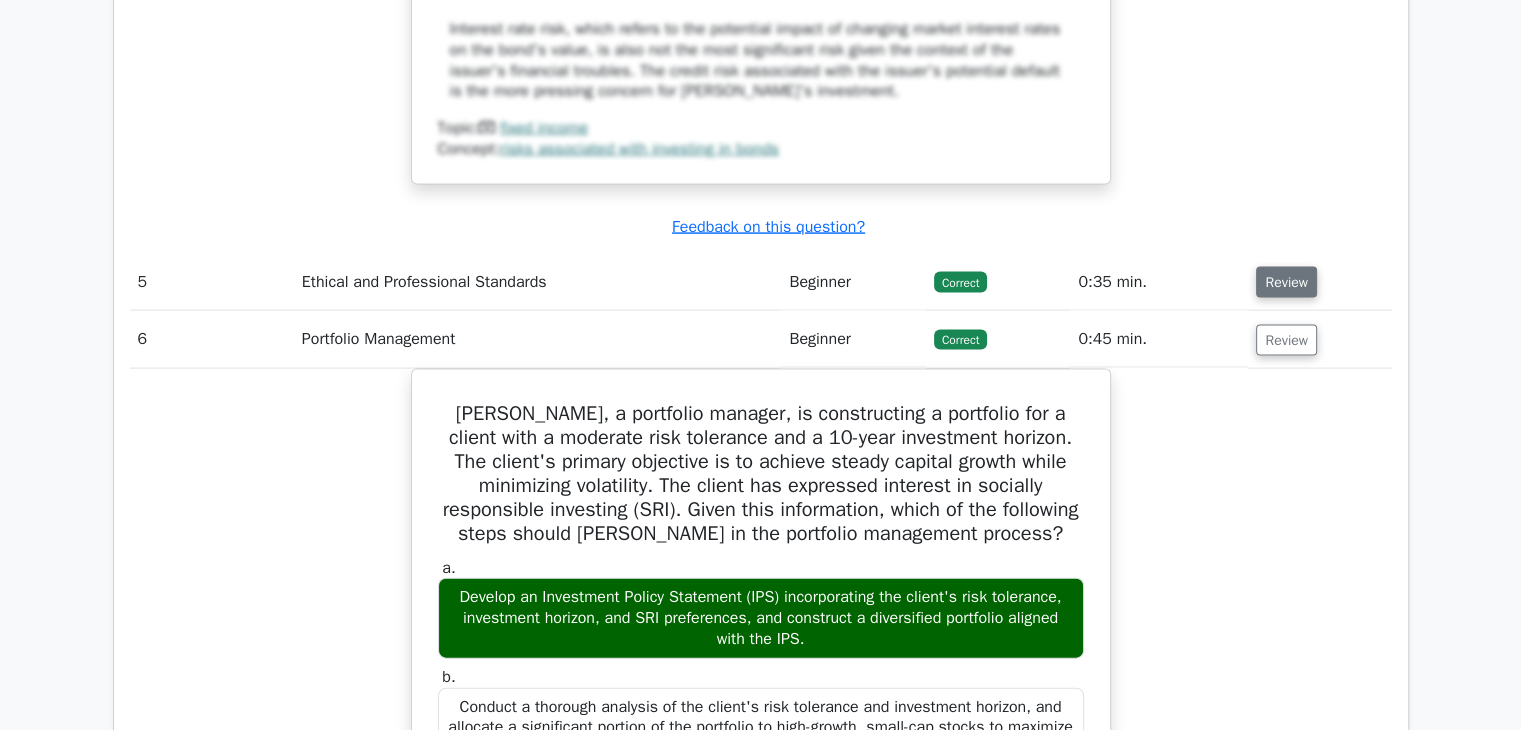 click on "Review" at bounding box center (1286, 282) 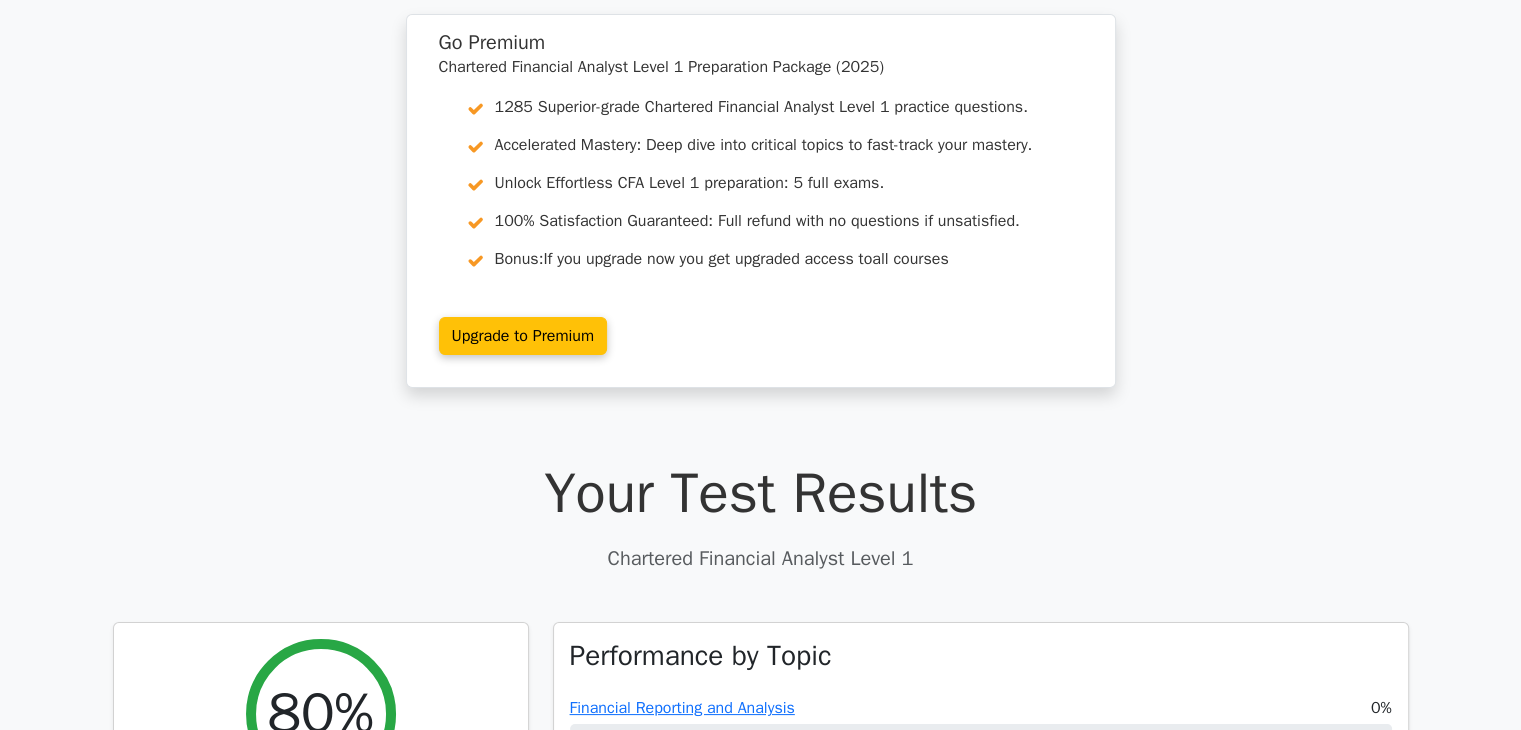 scroll, scrollTop: 0, scrollLeft: 0, axis: both 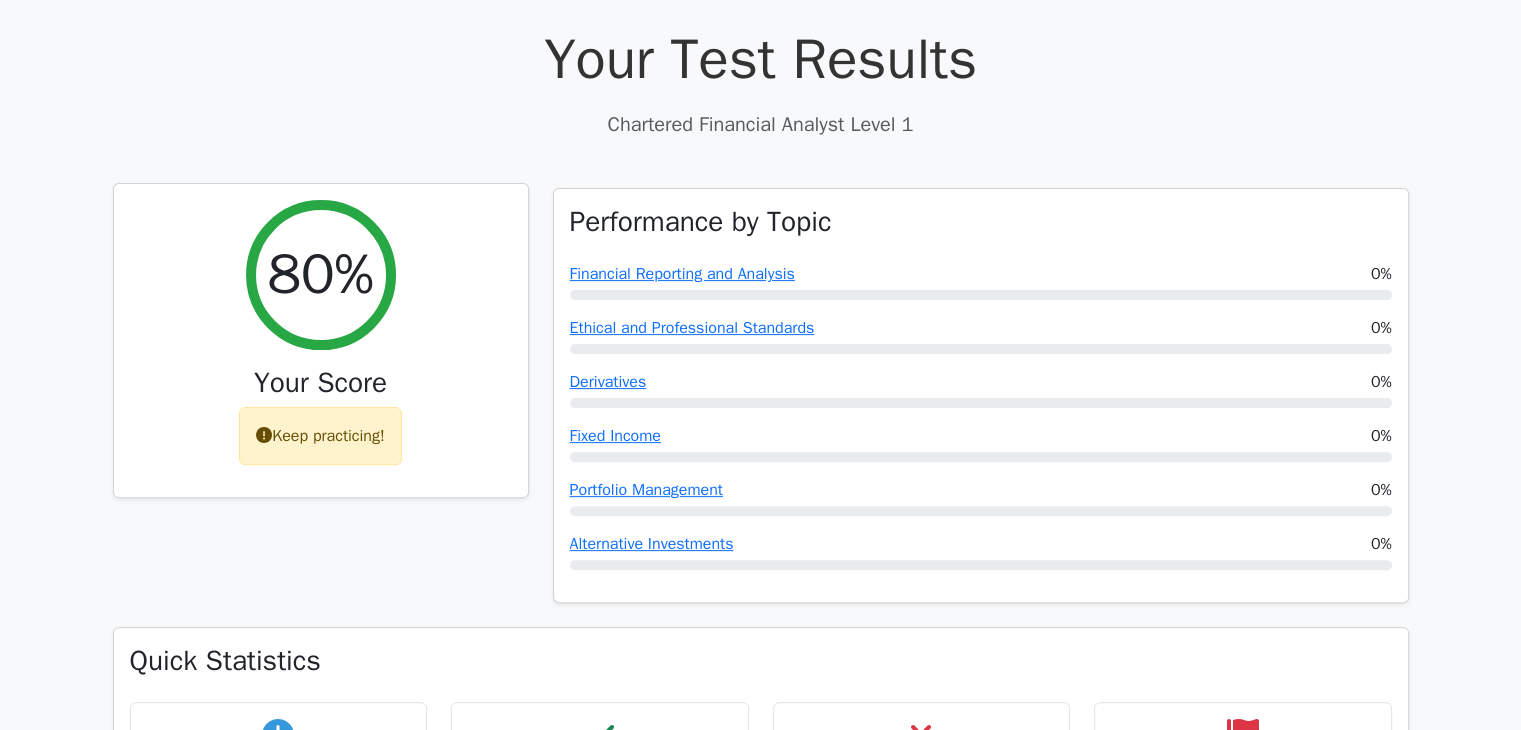 click on "Keep practicing!" at bounding box center [320, 436] 